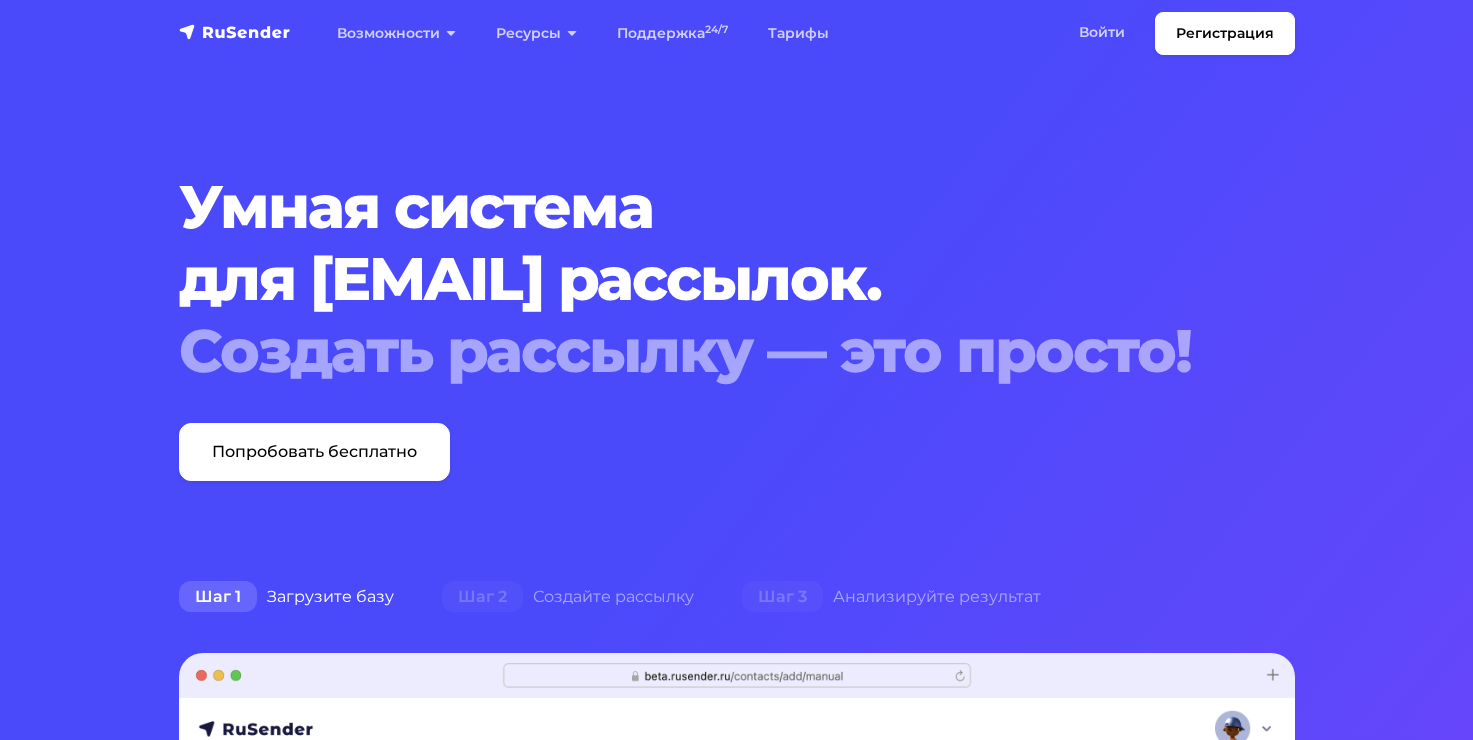 scroll, scrollTop: 0, scrollLeft: 0, axis: both 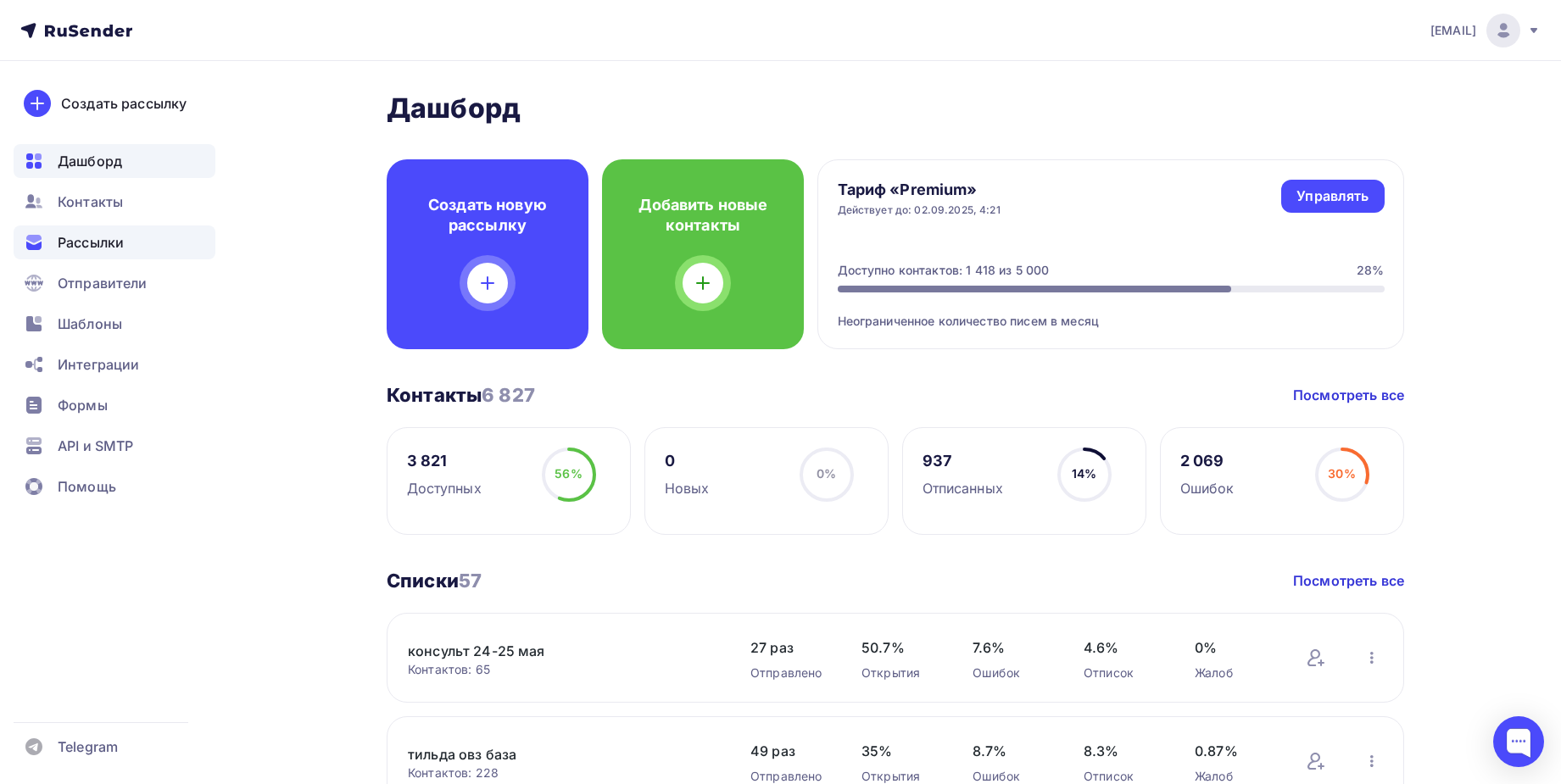 click on "Рассылки" at bounding box center [91, 242] 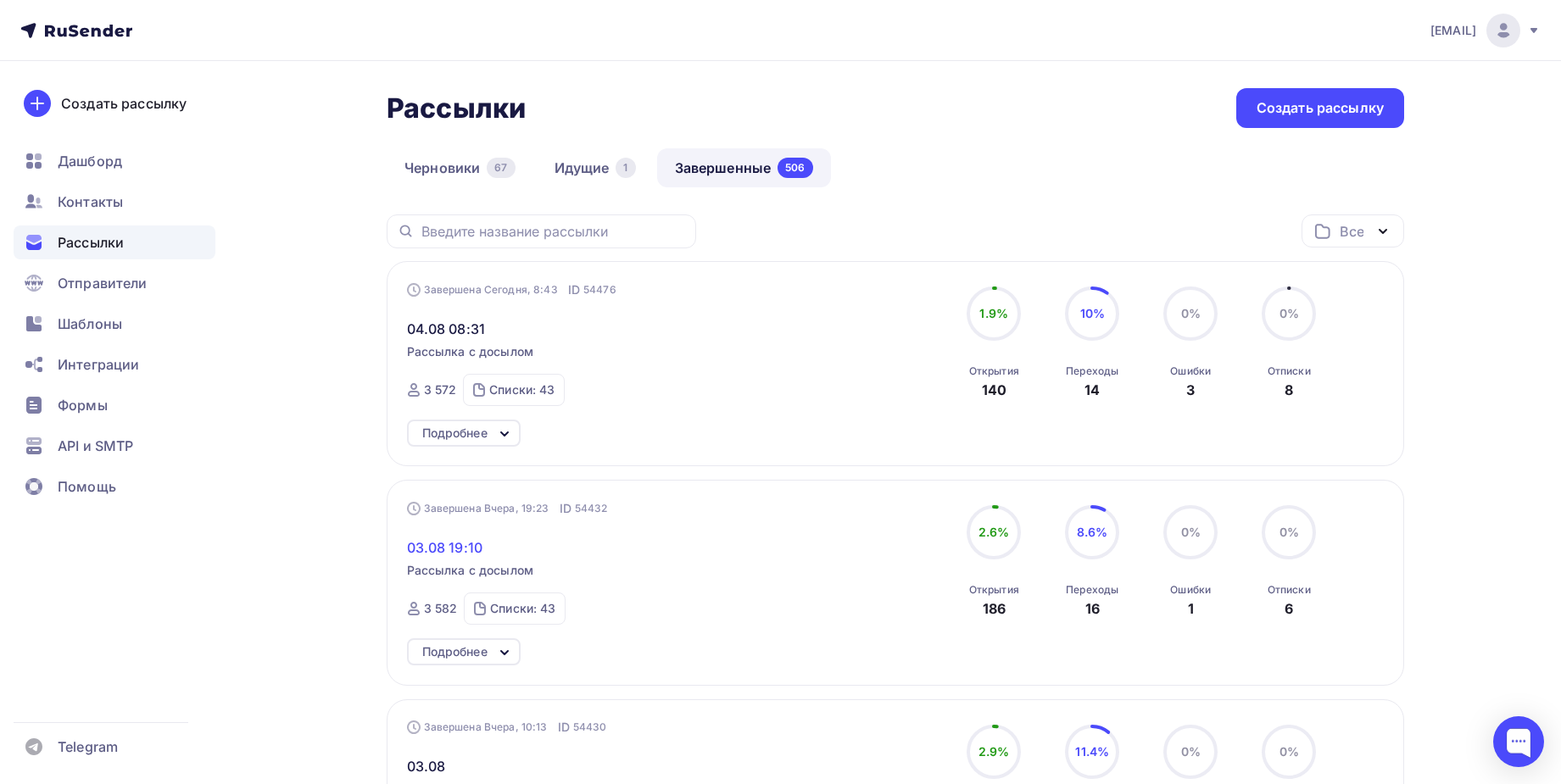 click on "03.08 19:10" at bounding box center [445, 548] 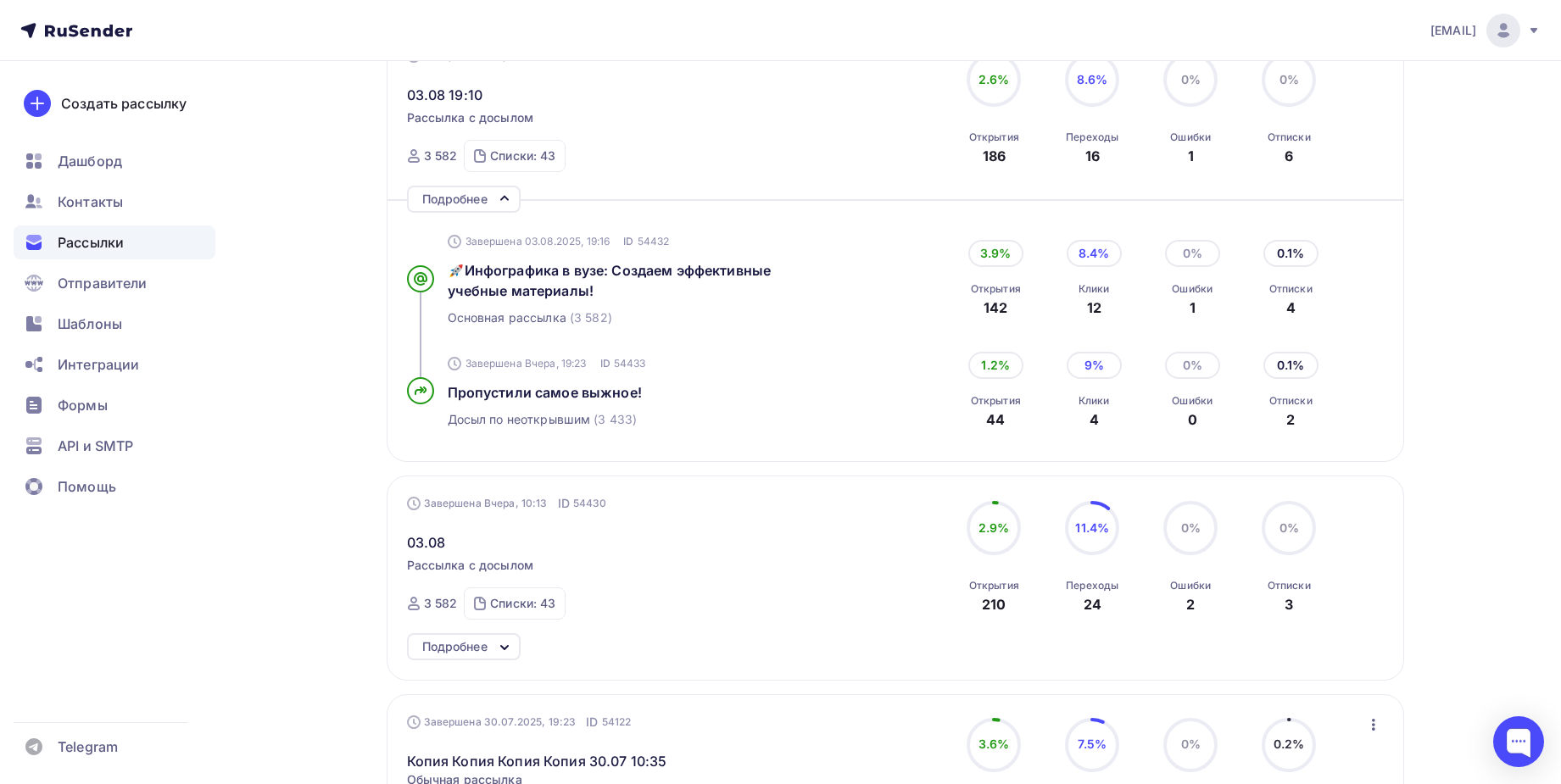 scroll, scrollTop: 848, scrollLeft: 0, axis: vertical 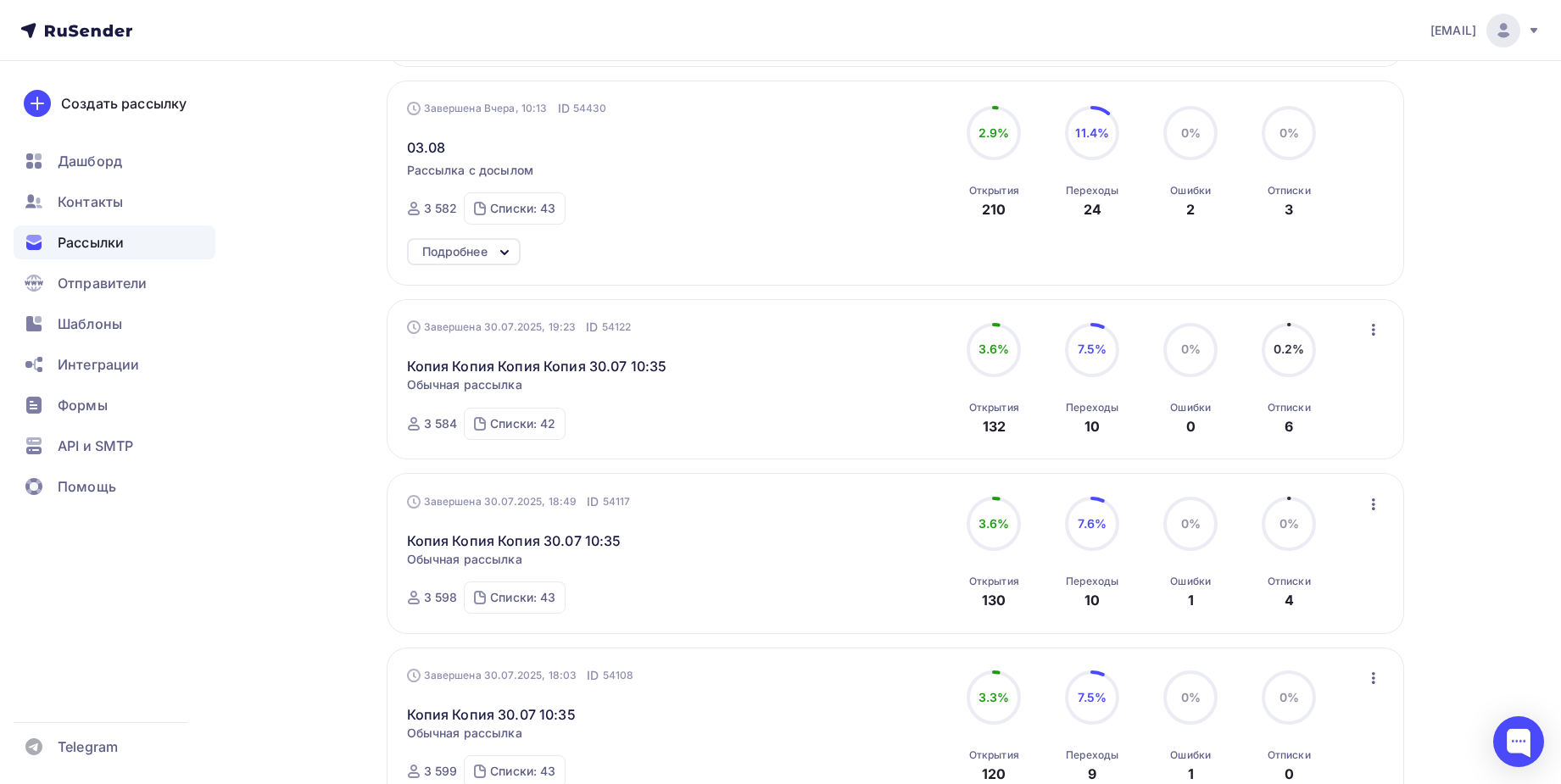 click 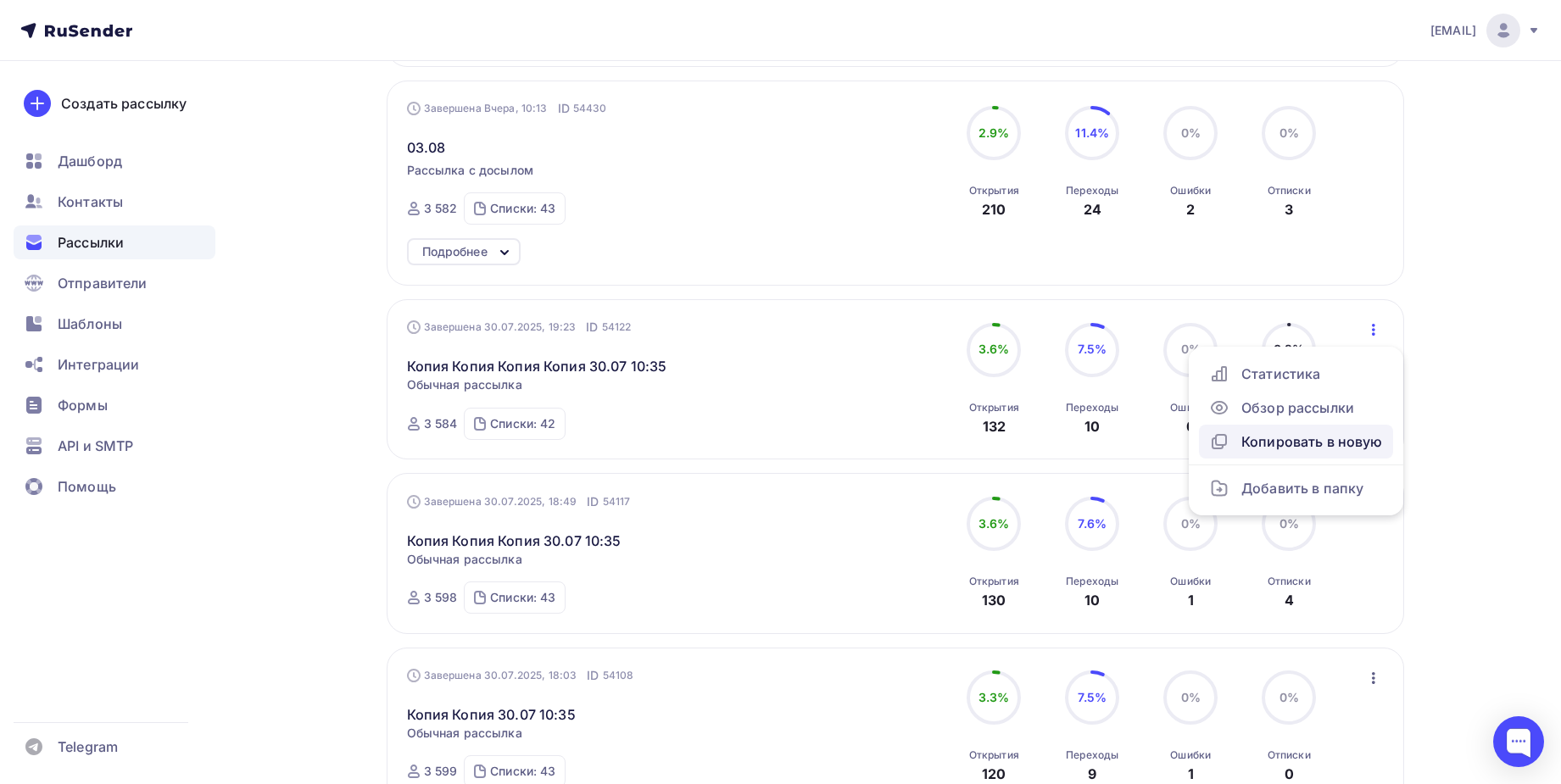 click on "Копировать в новую" at bounding box center [1296, 442] 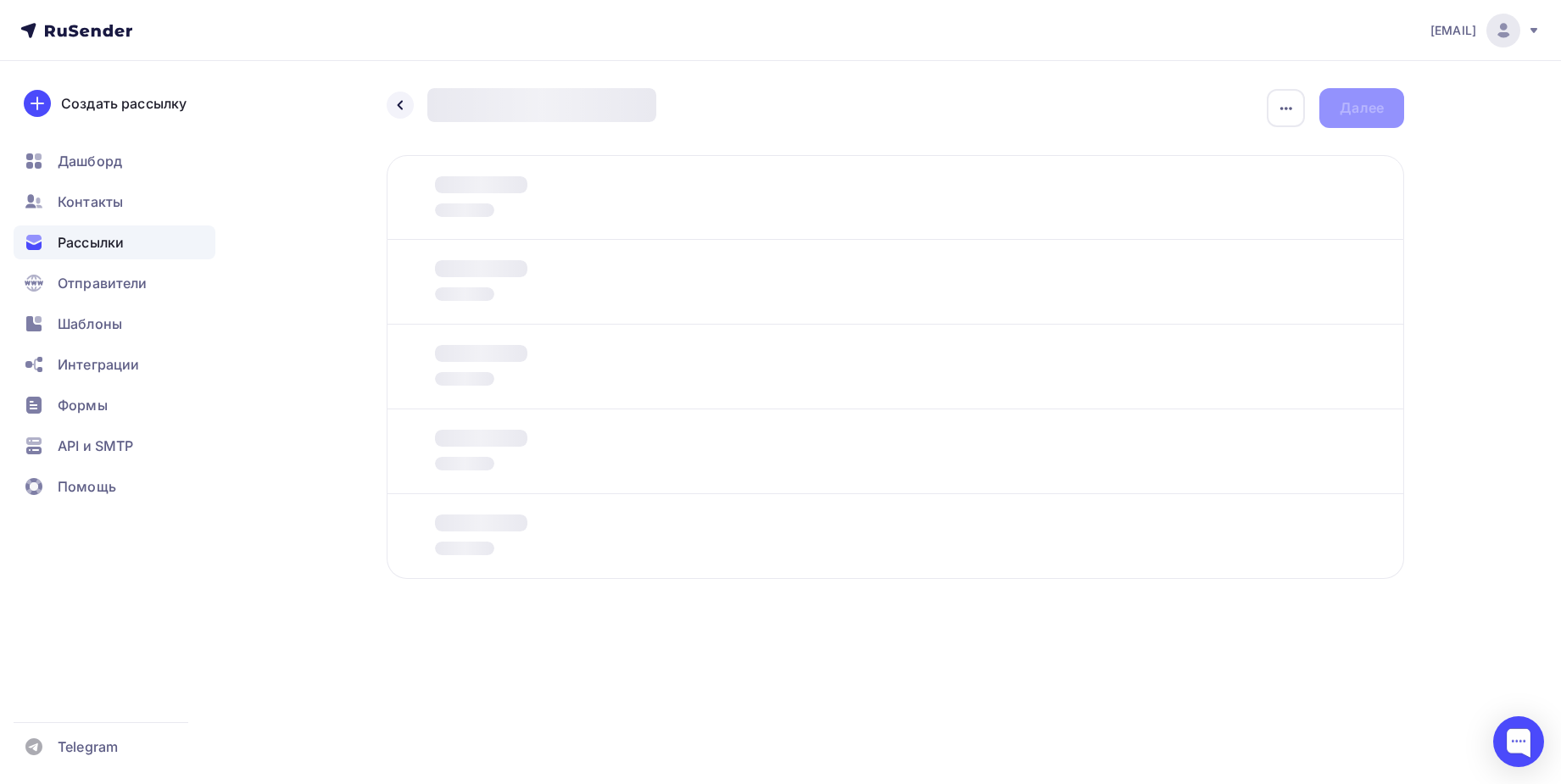 scroll, scrollTop: 0, scrollLeft: 0, axis: both 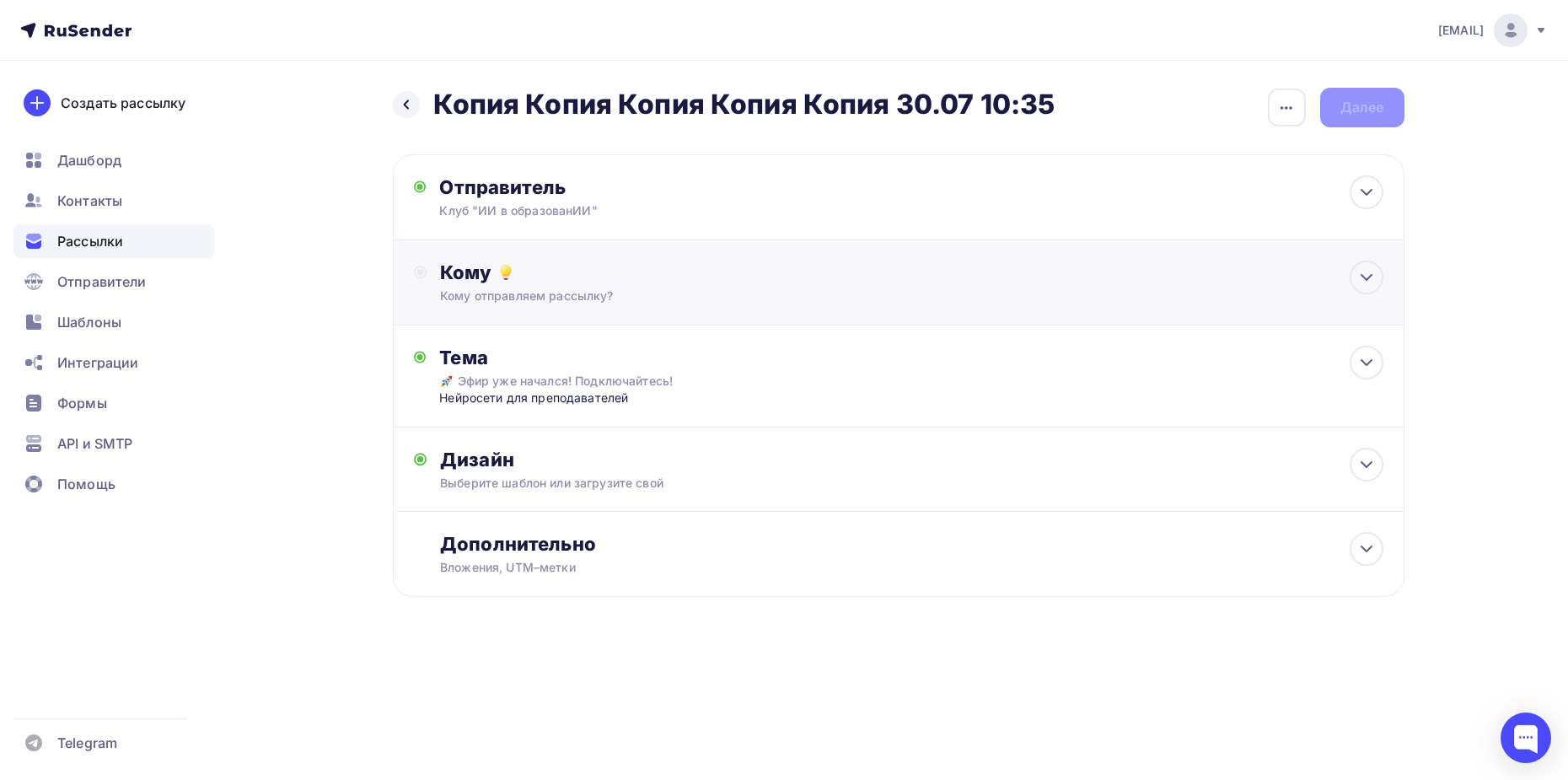 click 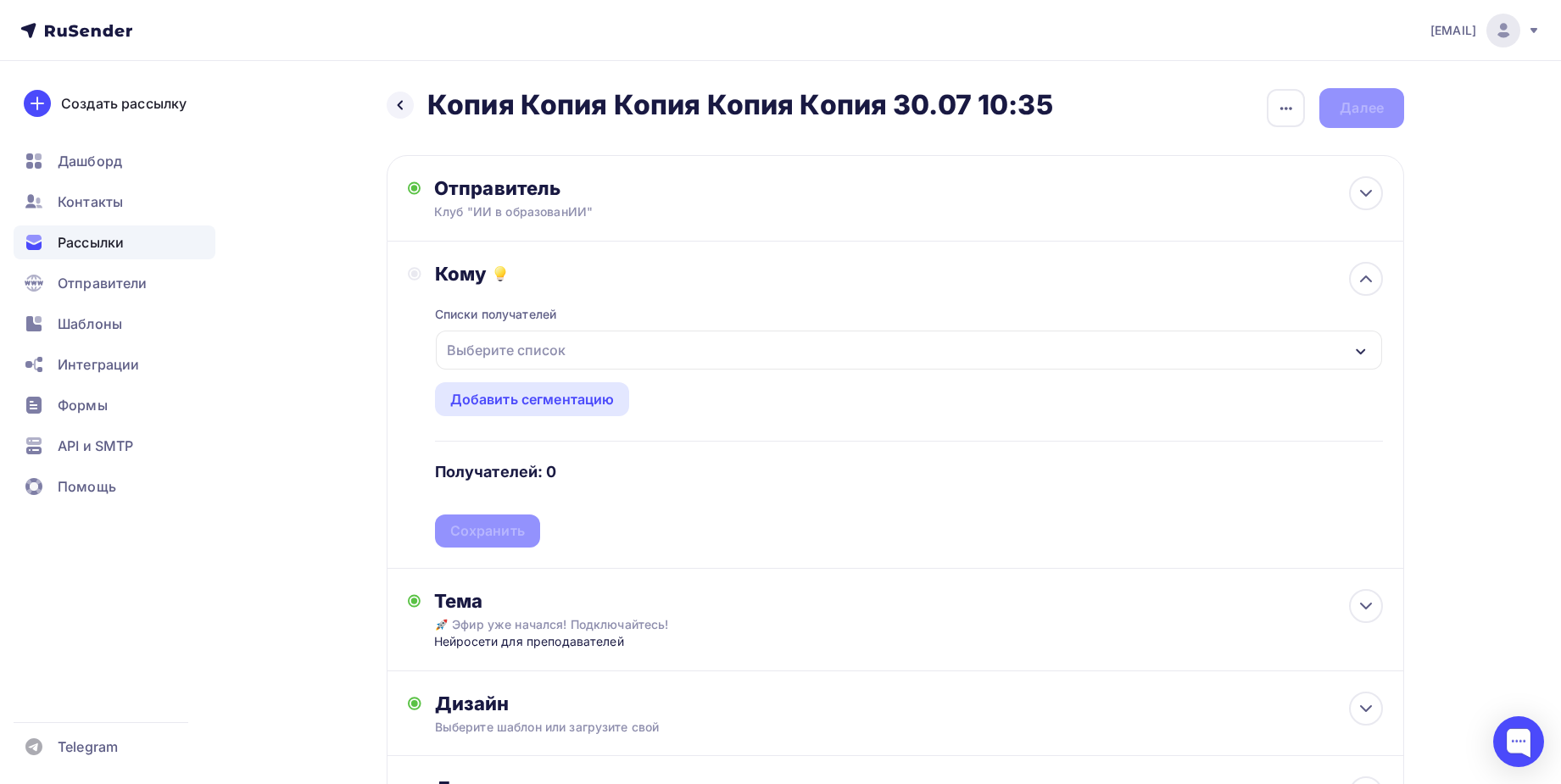click on "Выберите список" at bounding box center [506, 350] 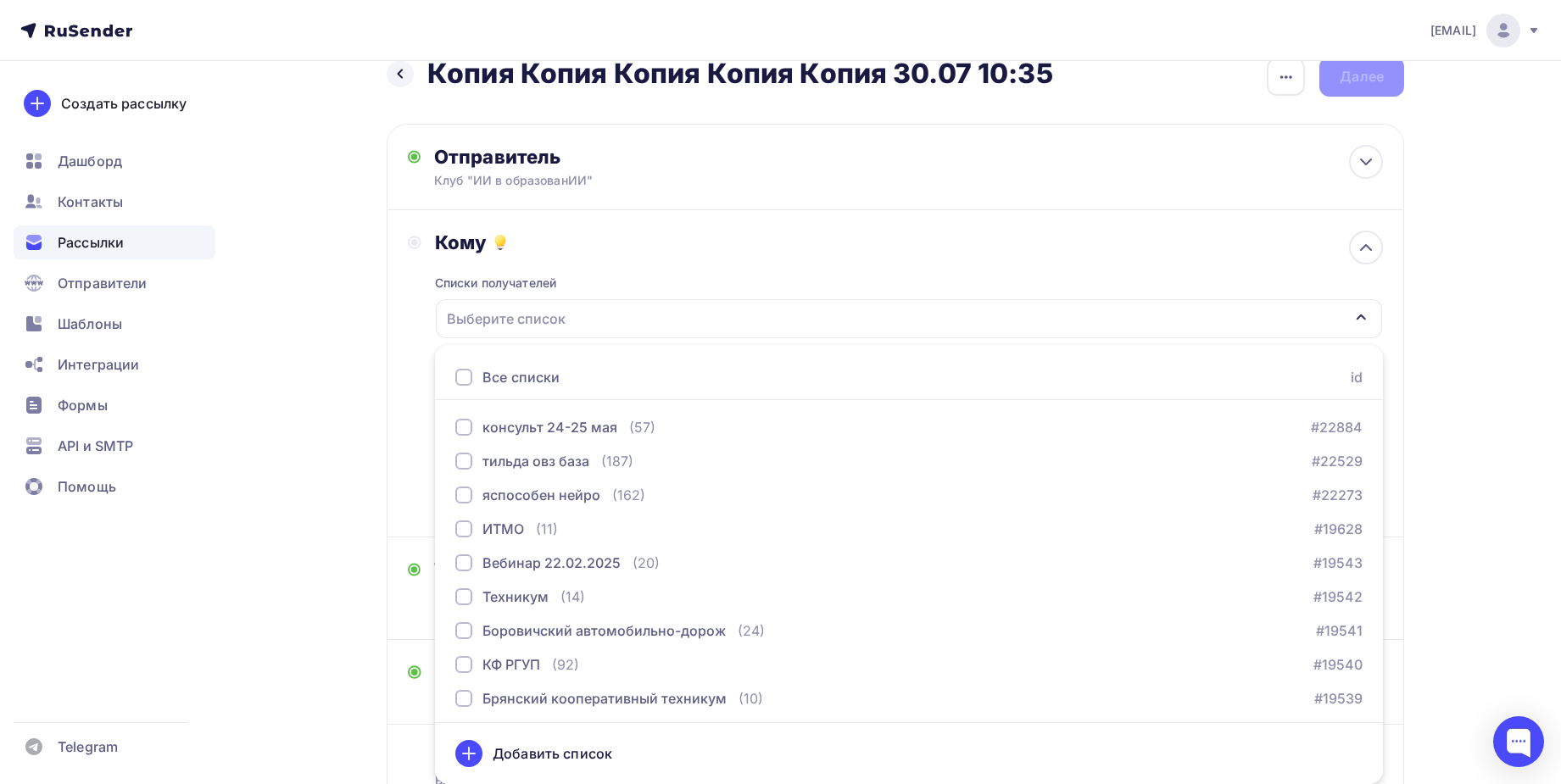 click at bounding box center [464, 377] 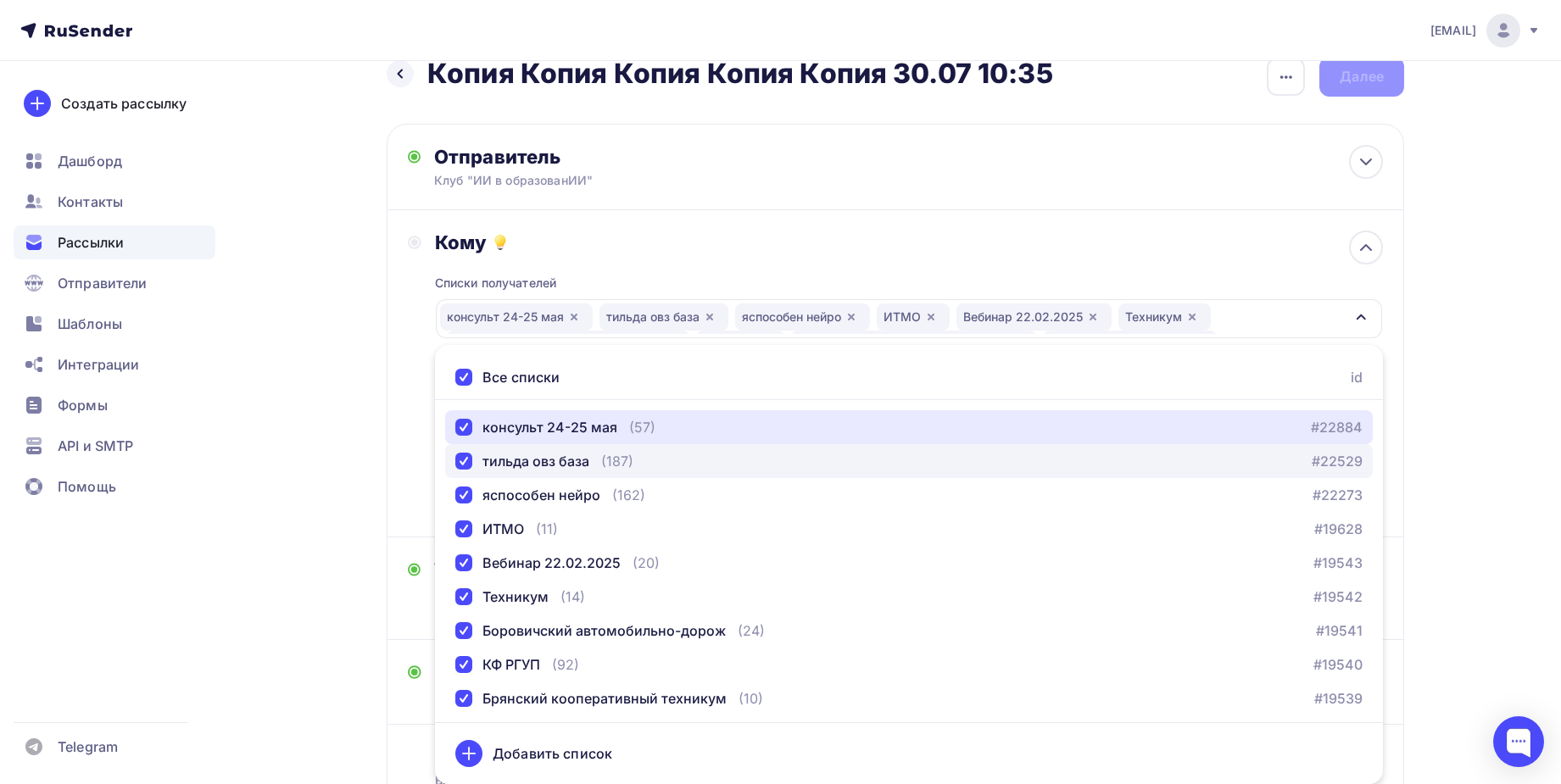 drag, startPoint x: 460, startPoint y: 436, endPoint x: 463, endPoint y: 453, distance: 17.26268 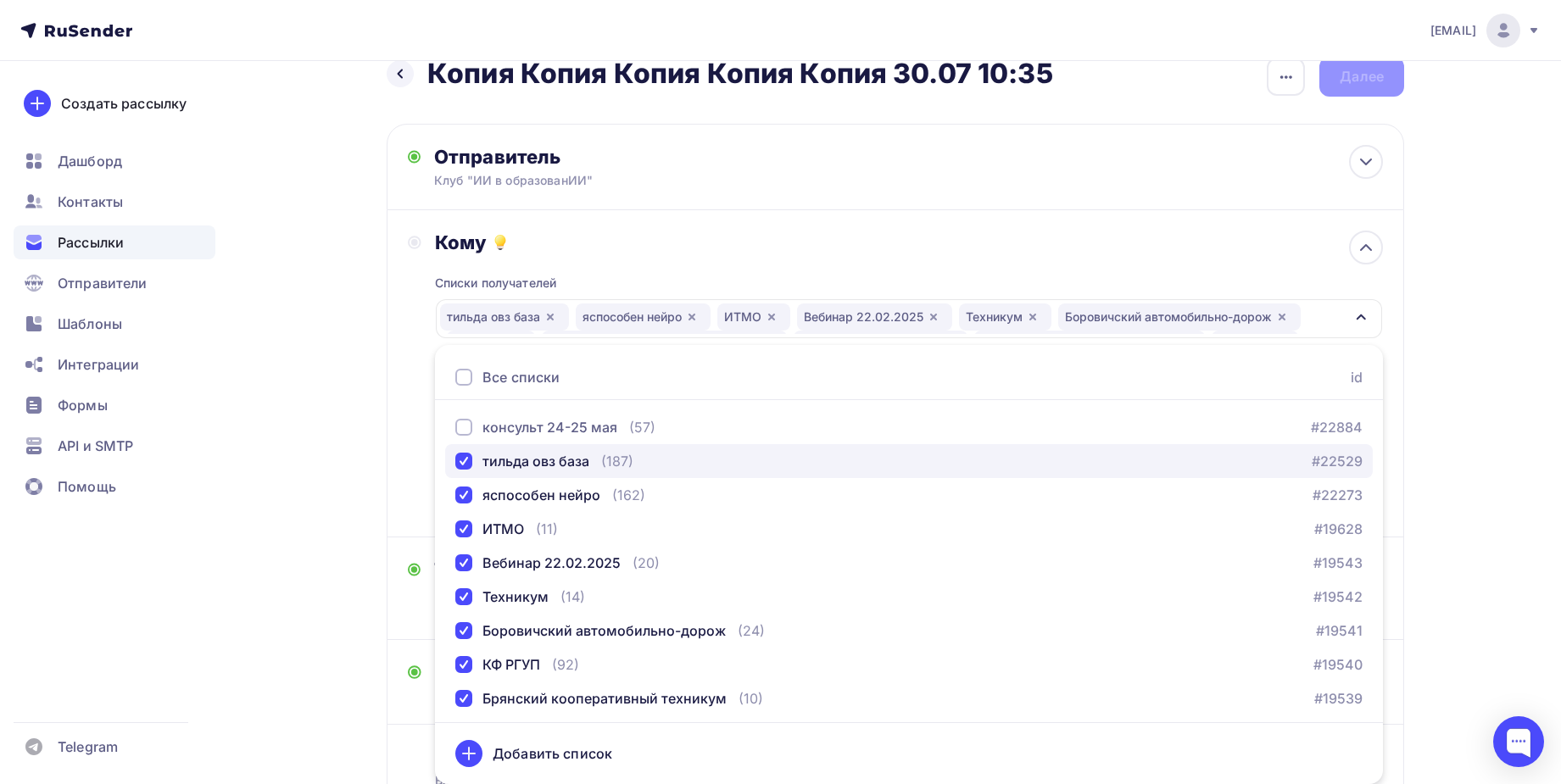 click at bounding box center [464, 461] 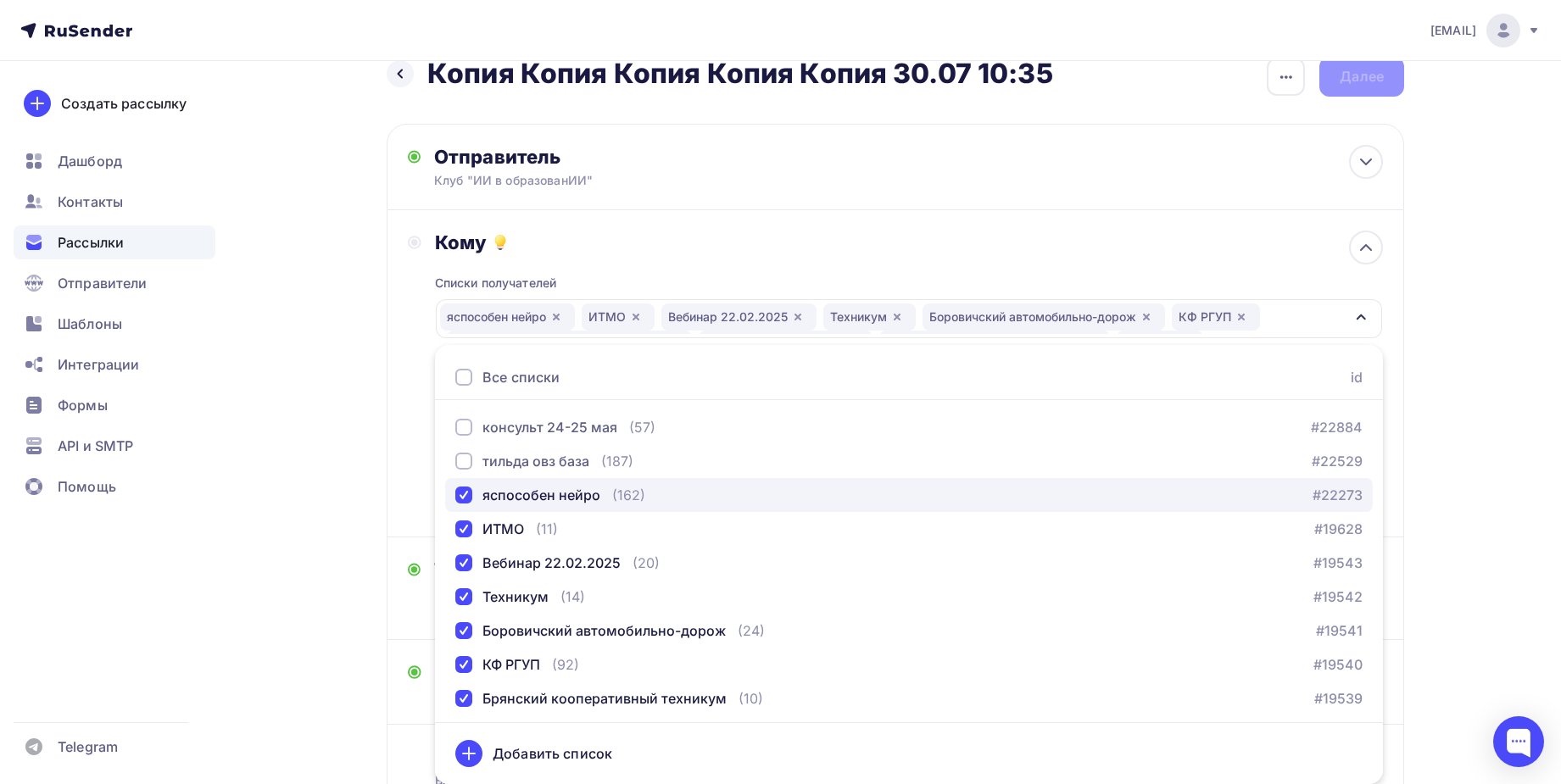 click at bounding box center [464, 495] 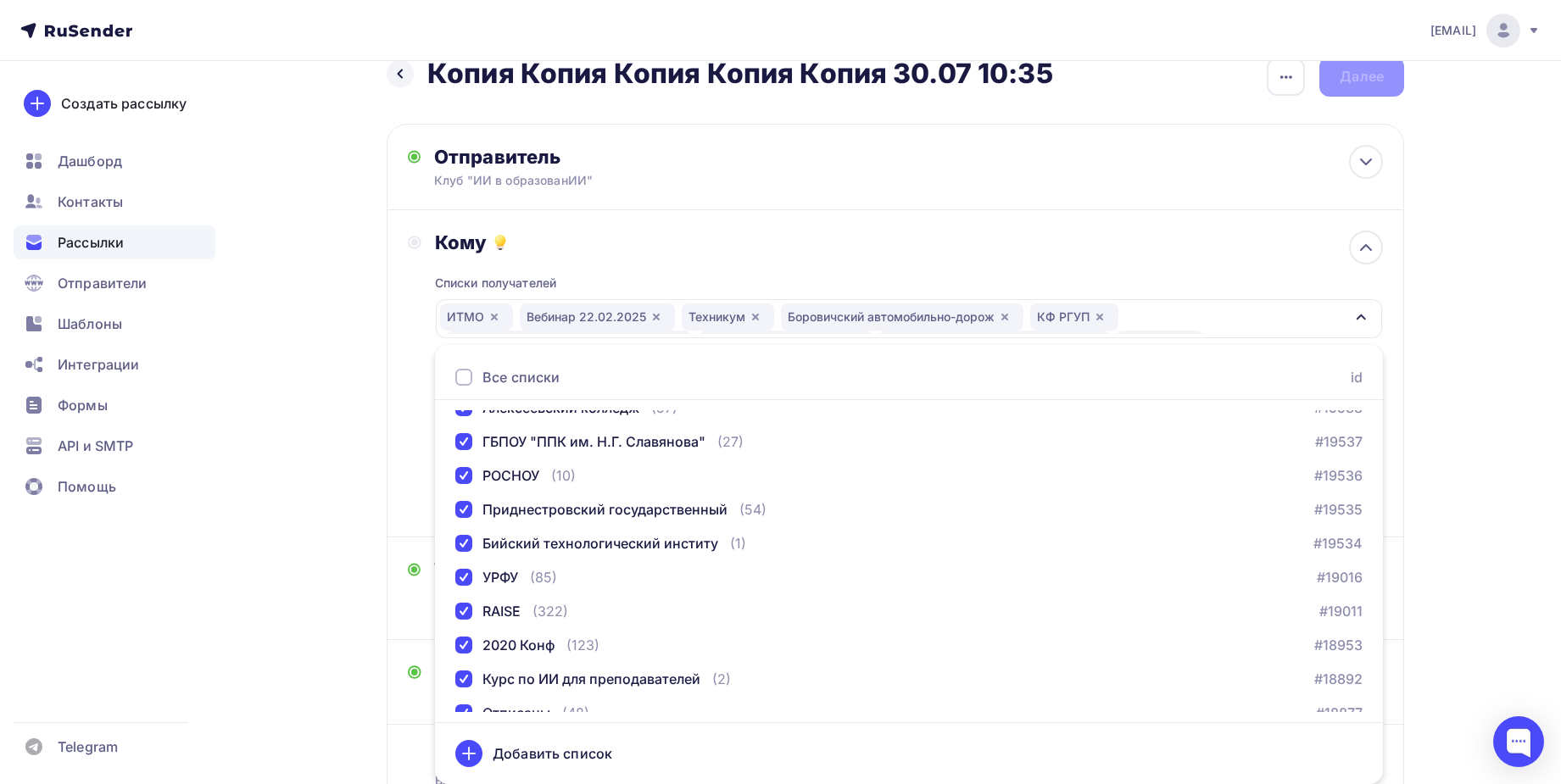 scroll, scrollTop: 424, scrollLeft: 0, axis: vertical 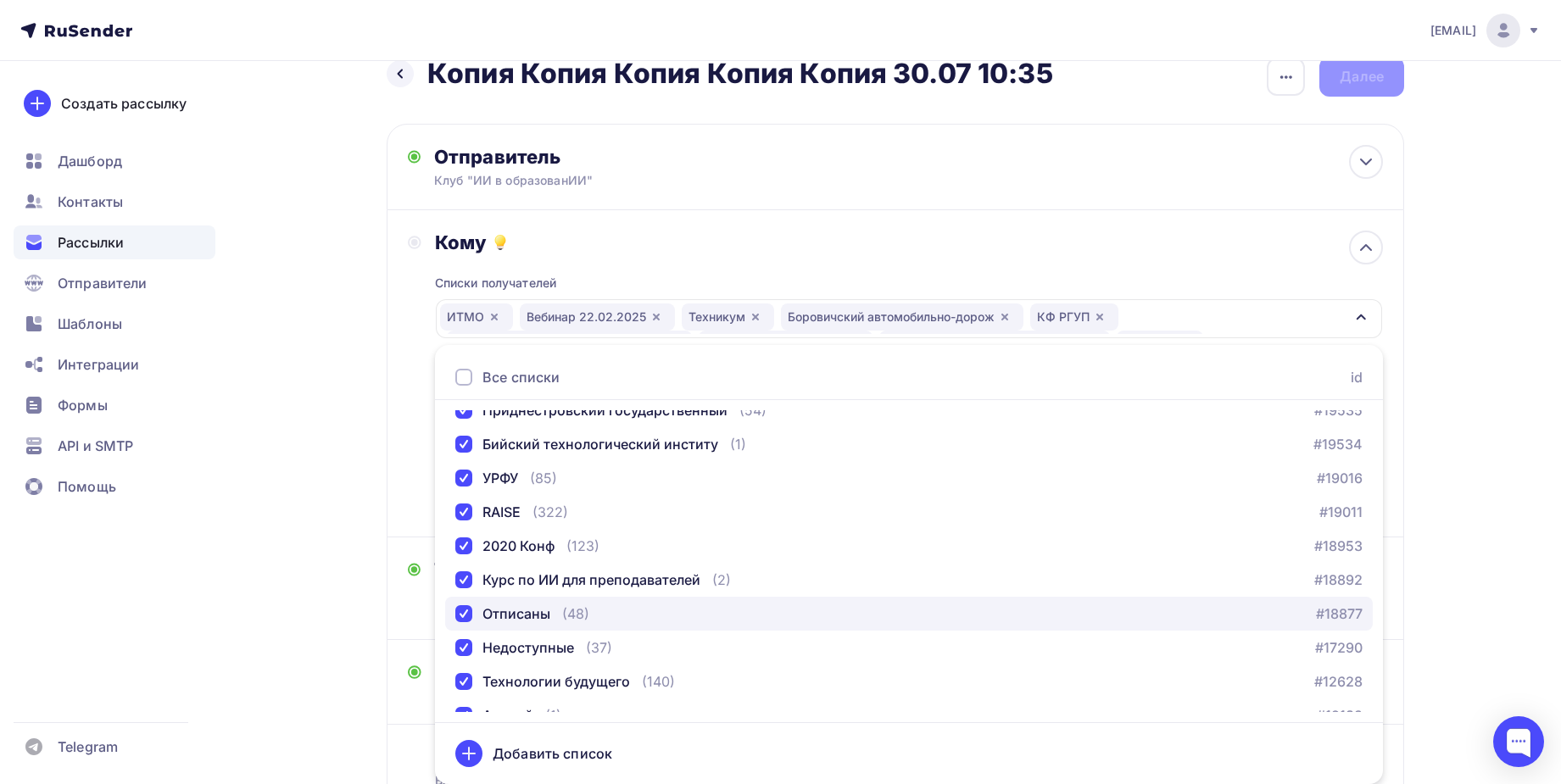 drag, startPoint x: 460, startPoint y: 619, endPoint x: 460, endPoint y: 631, distance: 12 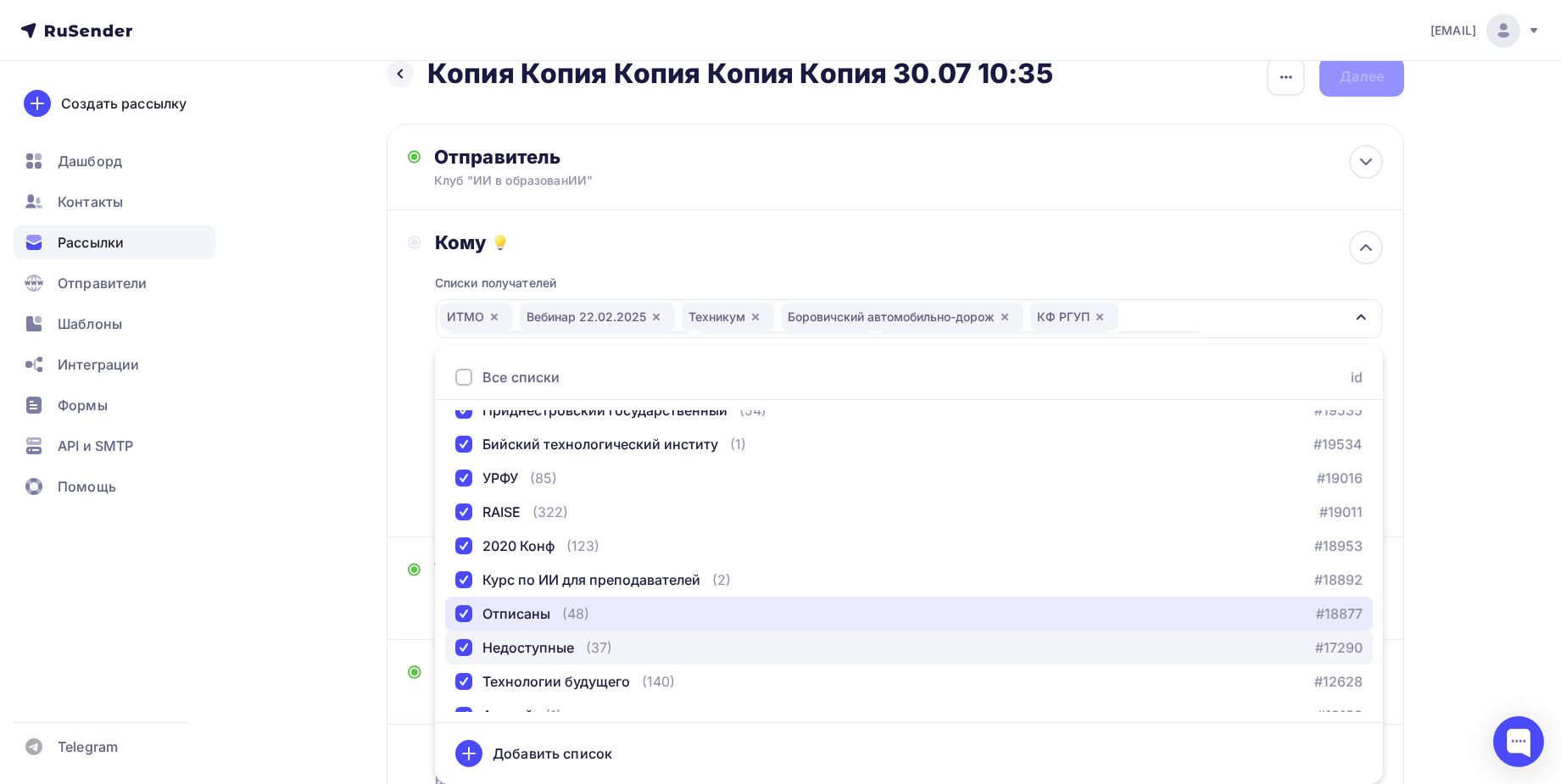 click at bounding box center (464, 614) 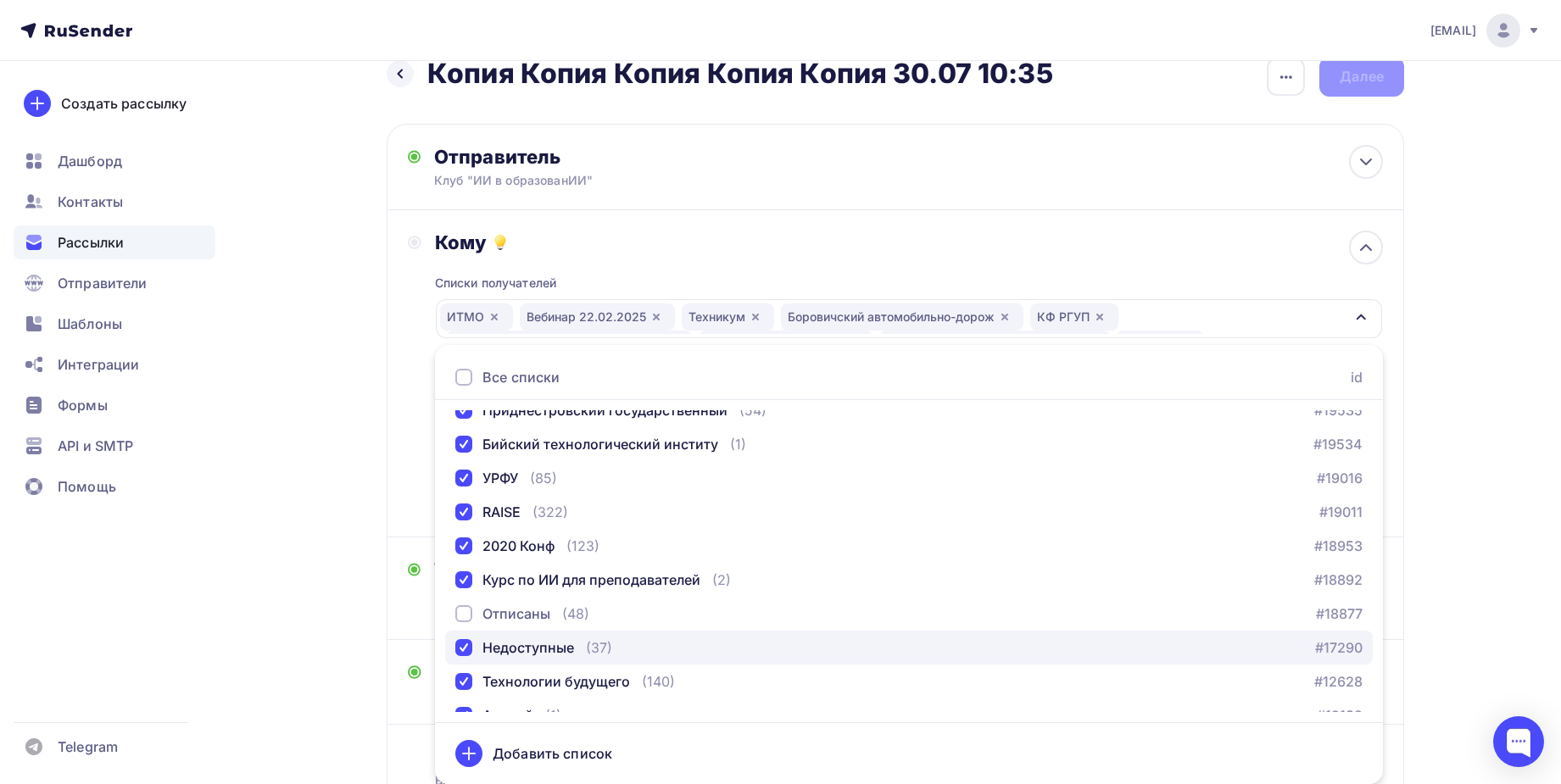 click at bounding box center [464, 648] 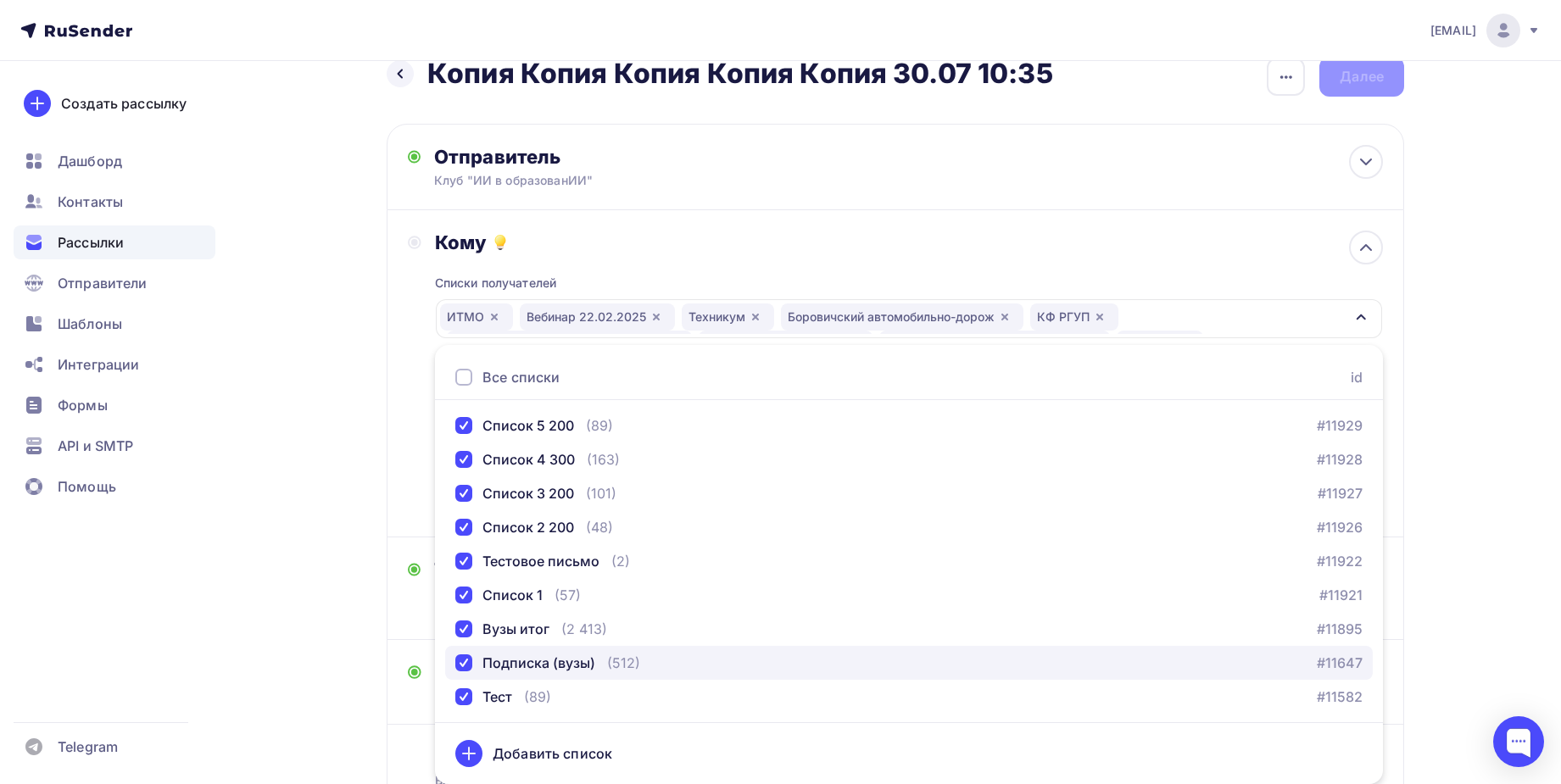 scroll, scrollTop: 1393, scrollLeft: 0, axis: vertical 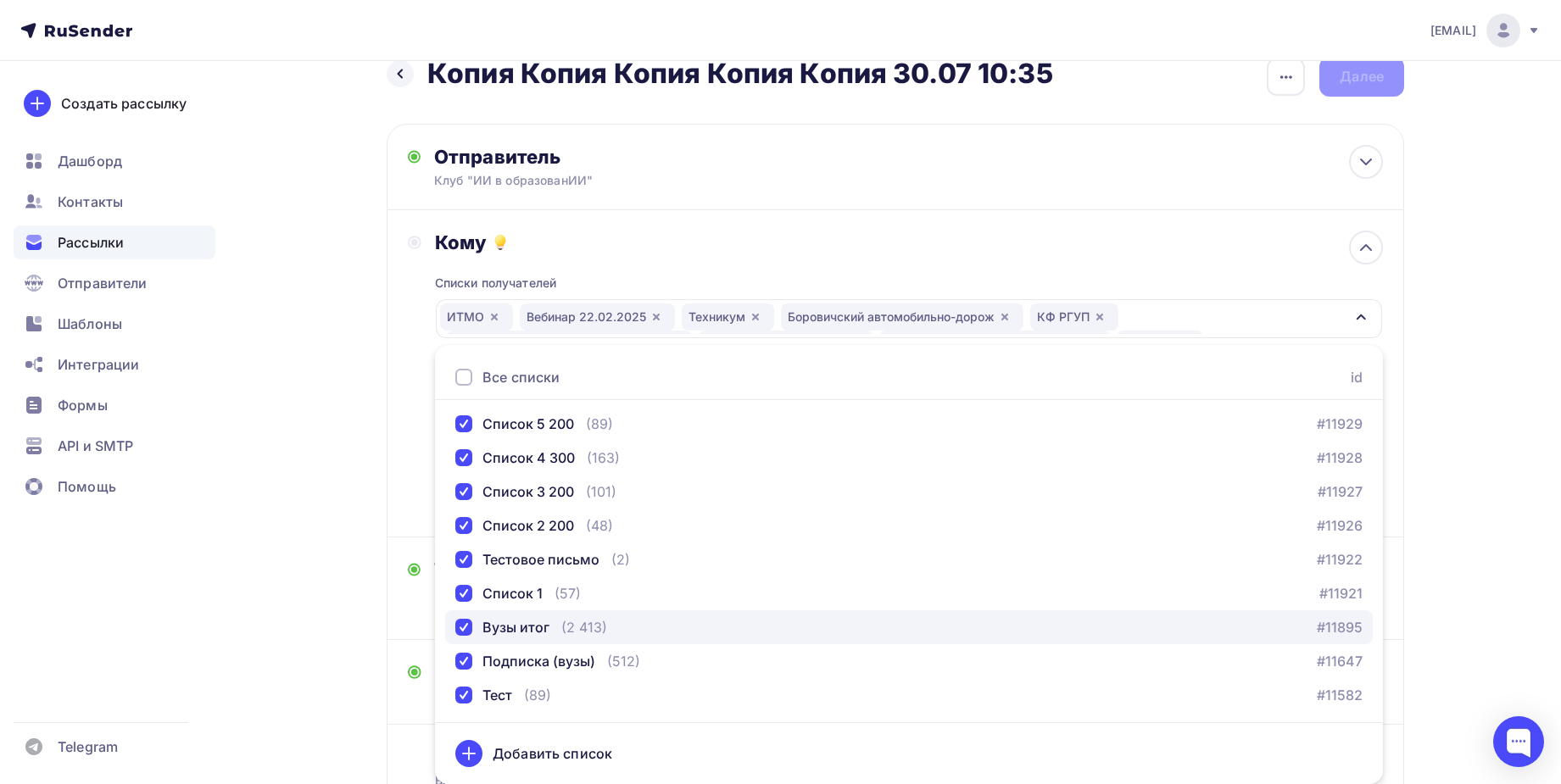 click at bounding box center (464, 627) 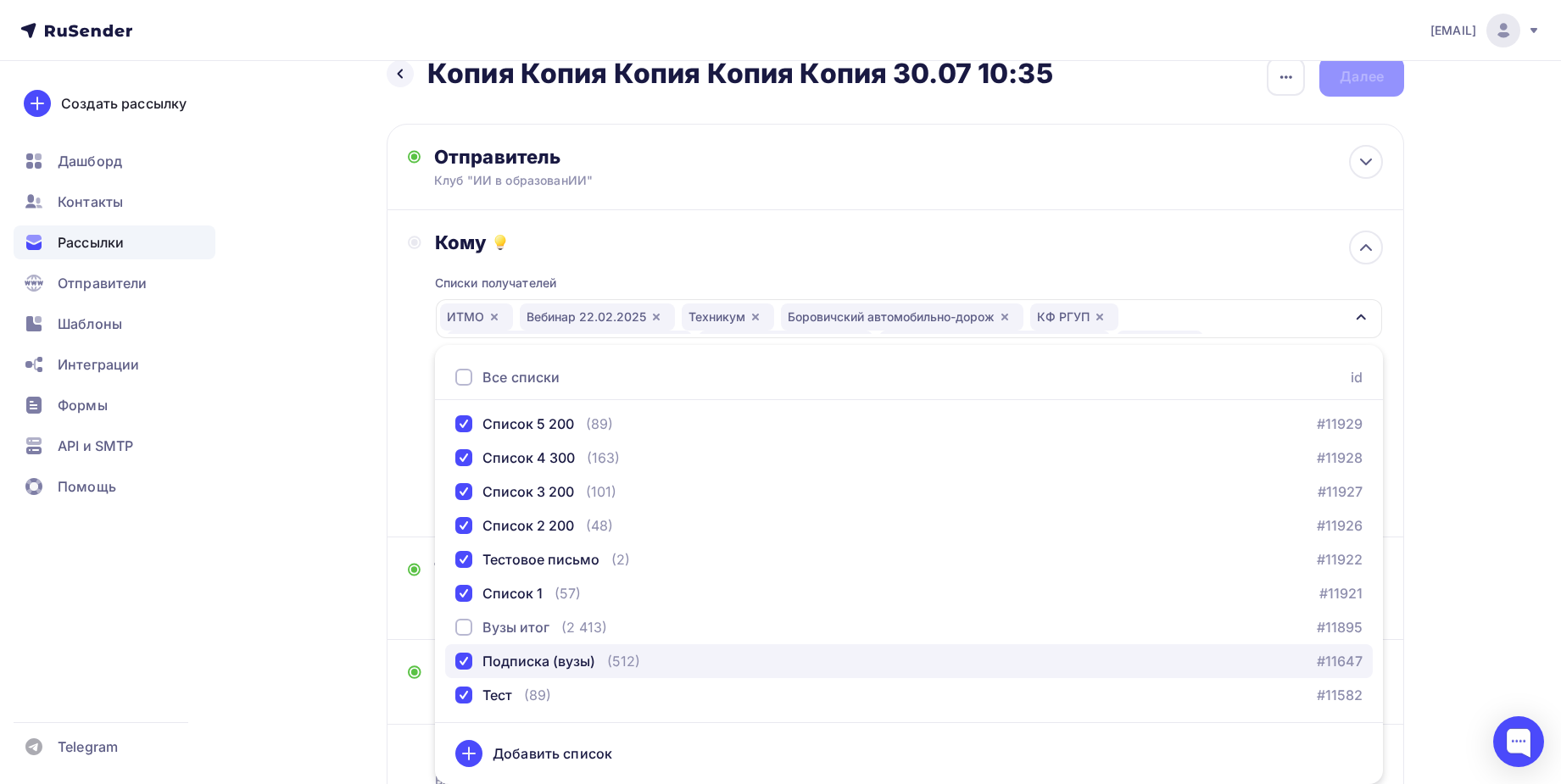 click at bounding box center (464, 661) 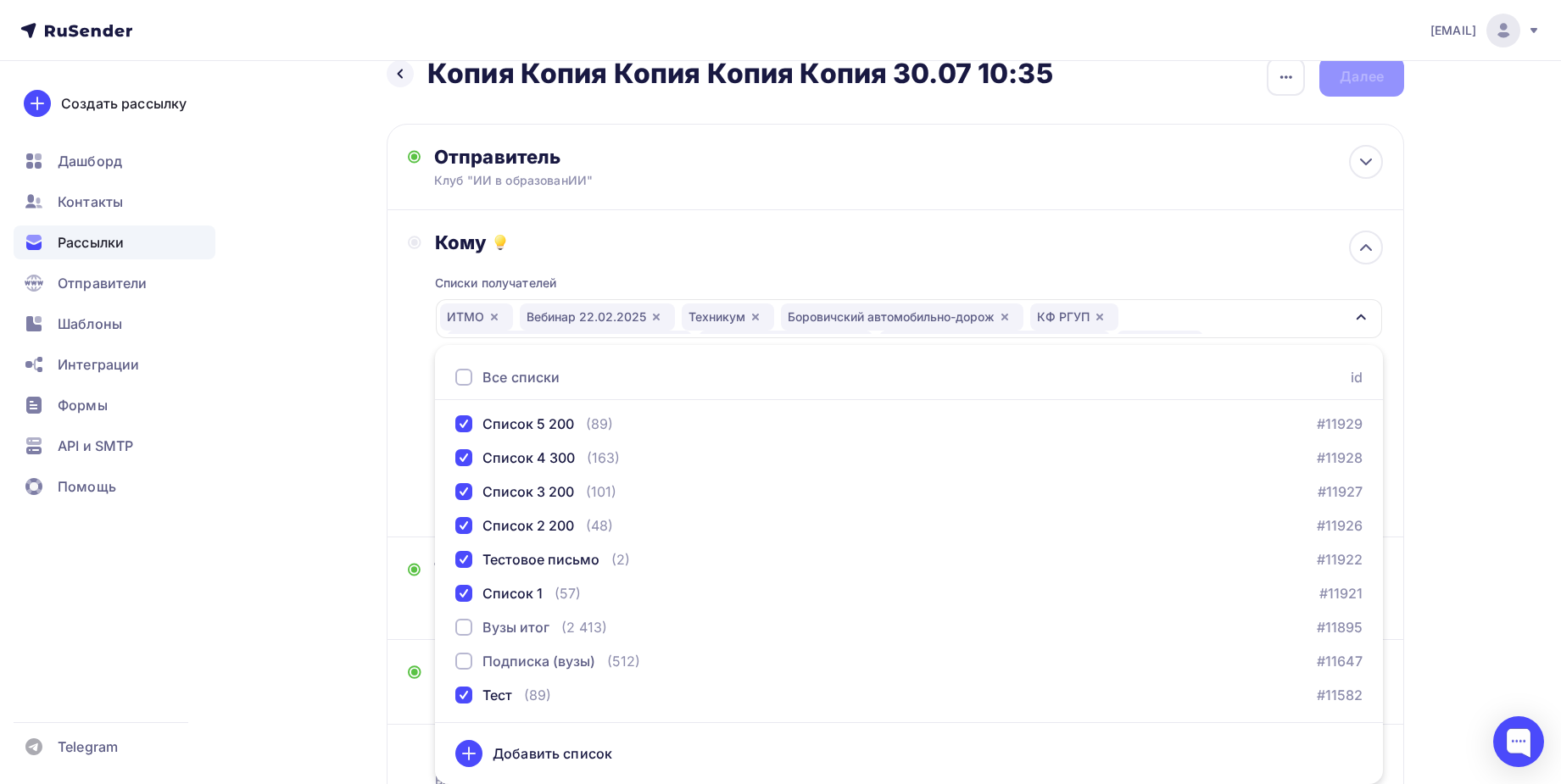 click on "Назад
Копия Копия Копия Копия Копия 30.07 10:35
Копия Копия Копия Копия Копия 30.07 10:35
Закончить позже
Переименовать рассылку
Удалить
Далее
Отправитель
Клуб "ИИ в образованИИ"
Email  *
yasposobenon@yandex.ru
hello@yasposoben.online           yasposobenon@yandex.ru               Добавить отправителя
Рекомендуем  добавить почту на домене , чтобы рассылка не попала в «Спам»
Имя                 Сохранить
12:45" at bounding box center (780, 475) 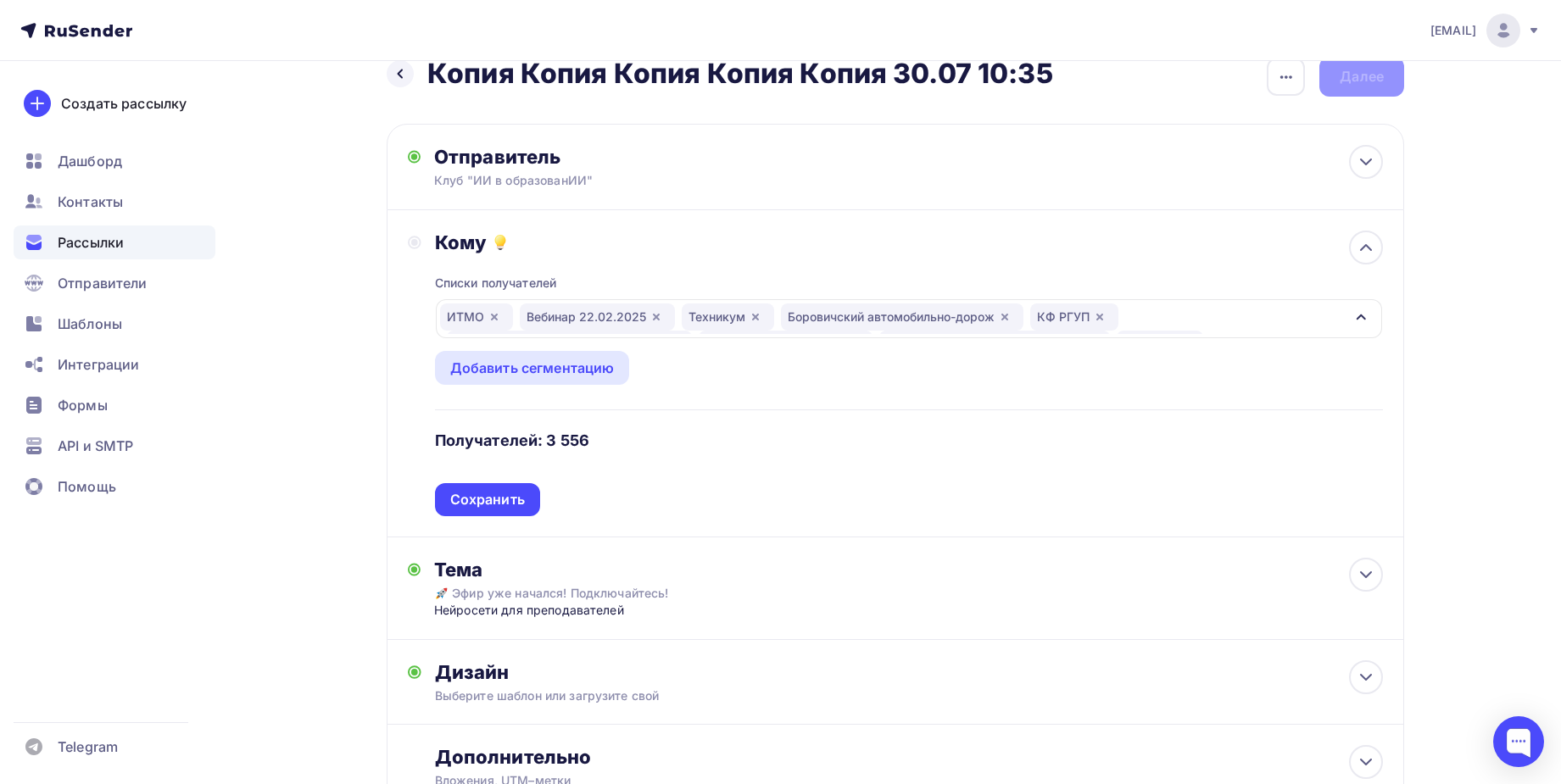 click on "Сохранить" at bounding box center (488, 499) 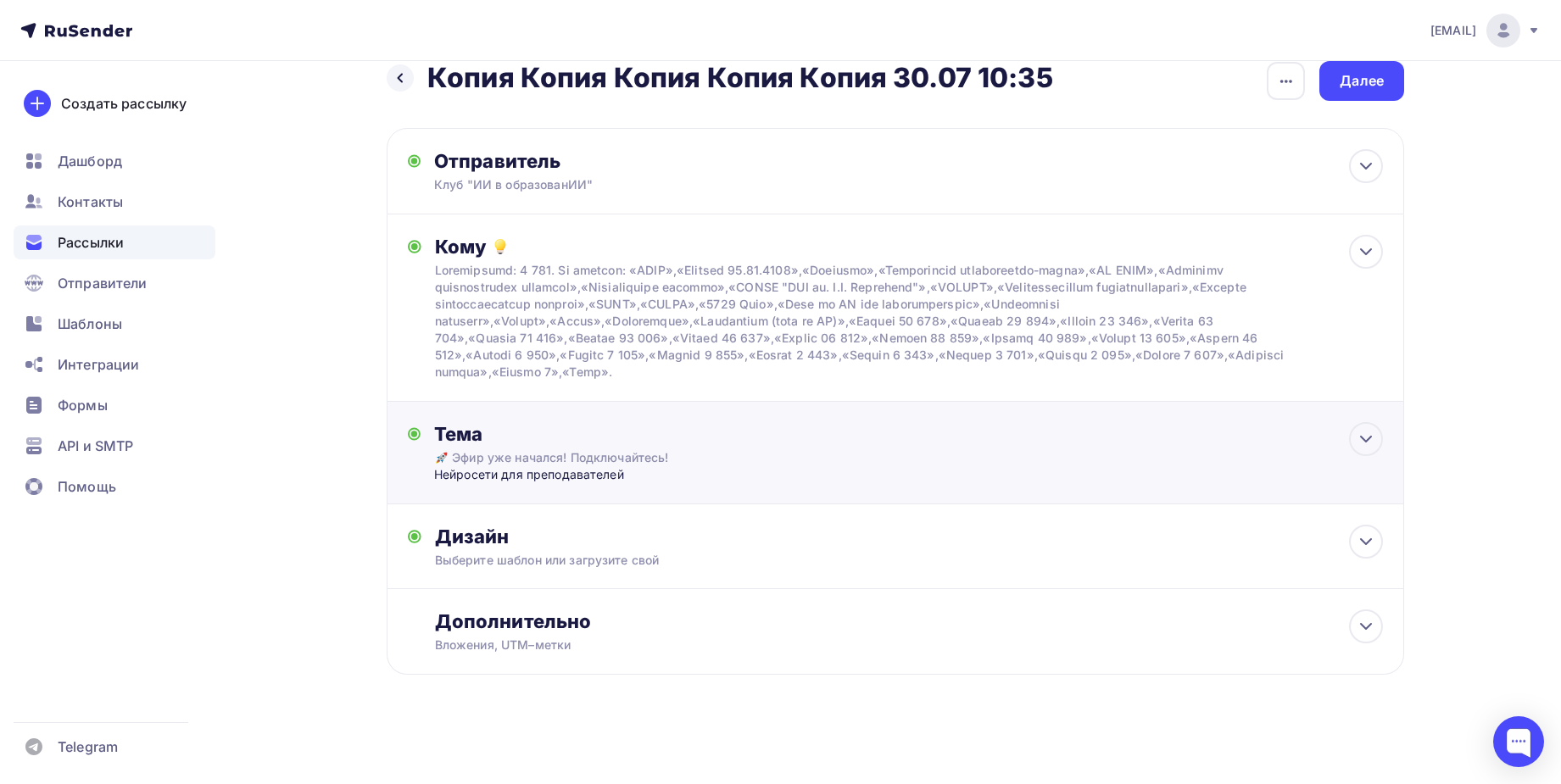 scroll, scrollTop: 27, scrollLeft: 0, axis: vertical 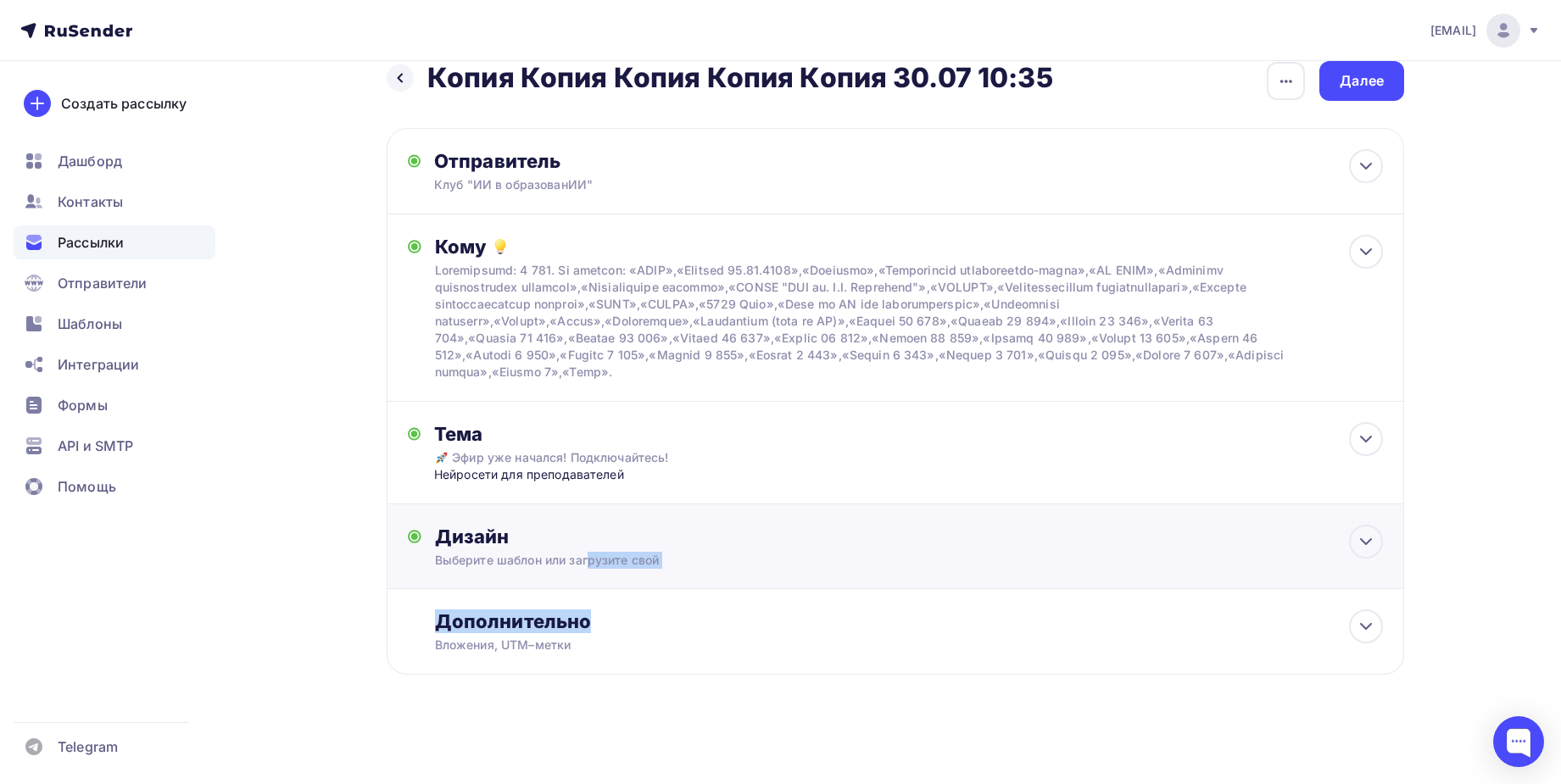 drag, startPoint x: 584, startPoint y: 630, endPoint x: 594, endPoint y: 559, distance: 71.70077 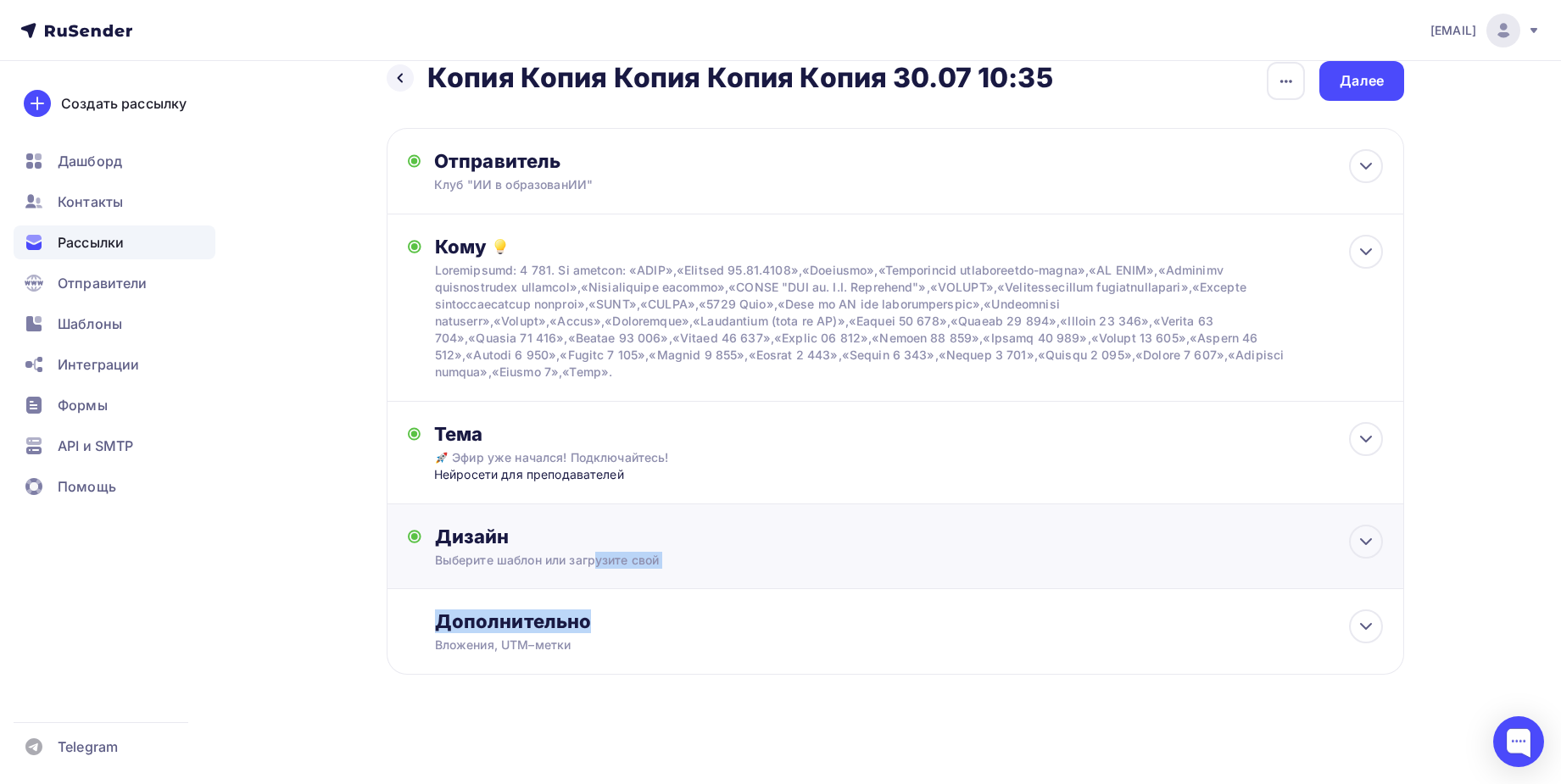 click on "Выберите шаблон или загрузите свой" at bounding box center (861, 560) 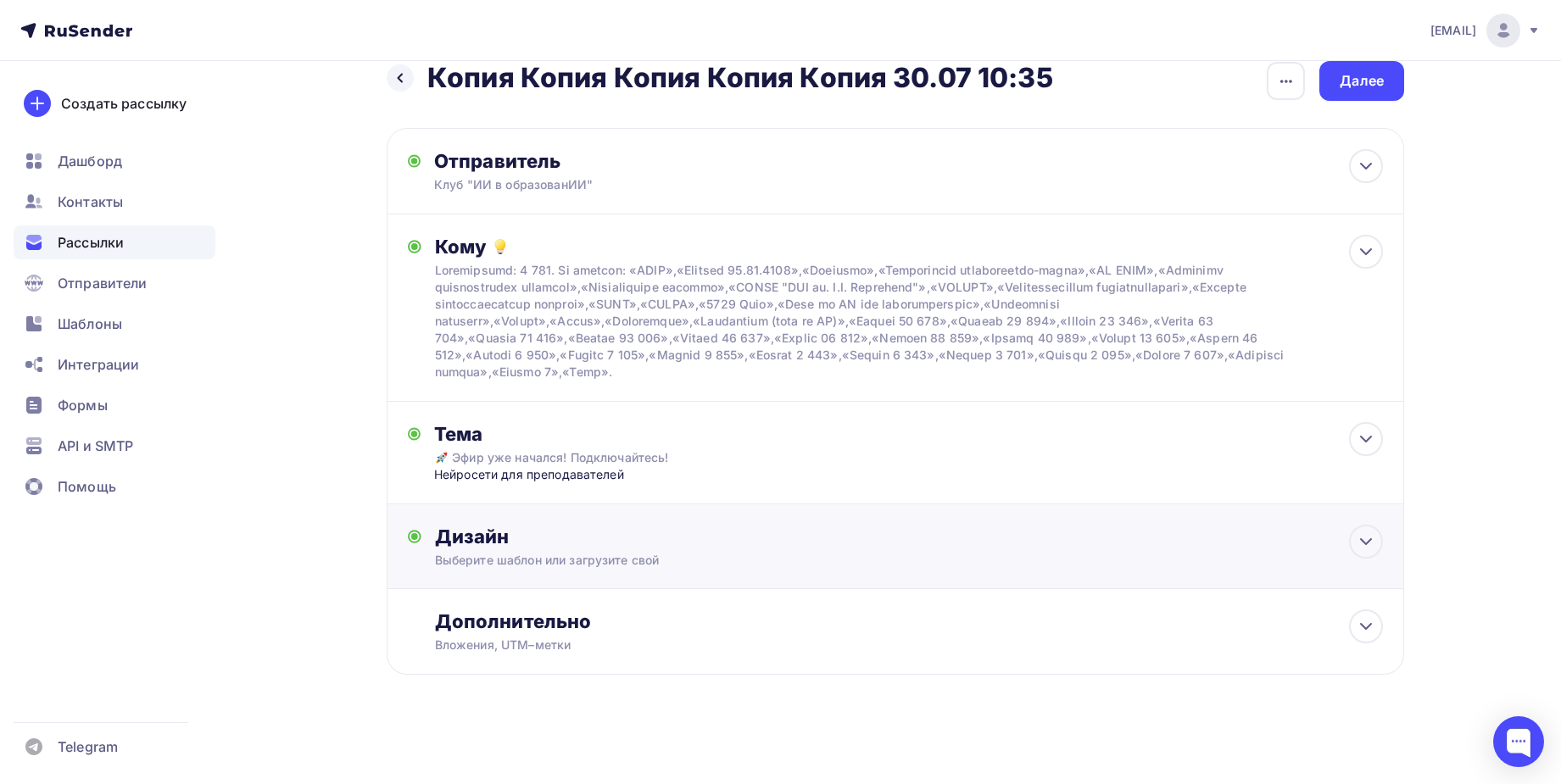 scroll, scrollTop: 31, scrollLeft: 0, axis: vertical 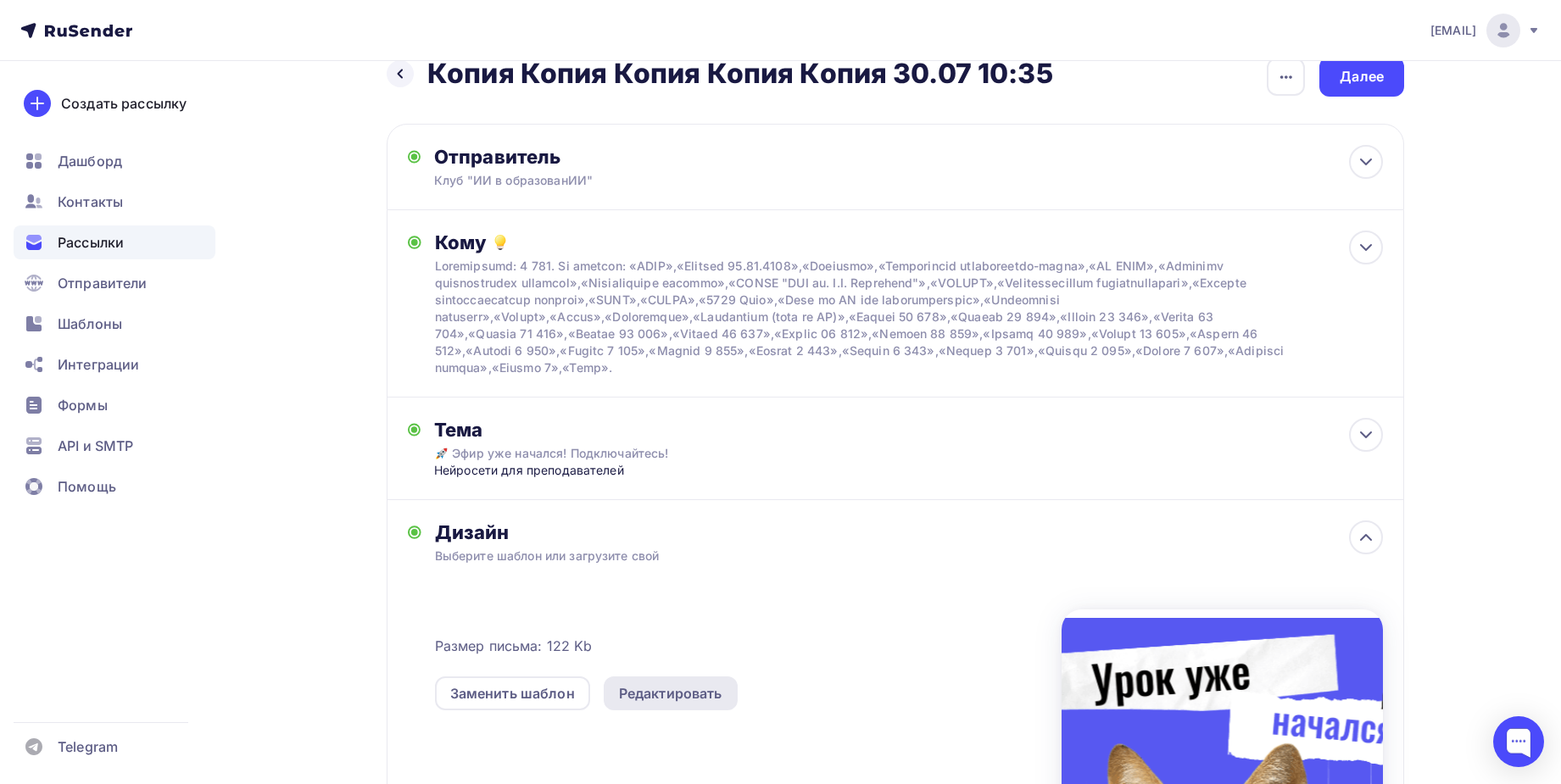 click on "Редактировать" at bounding box center (671, 693) 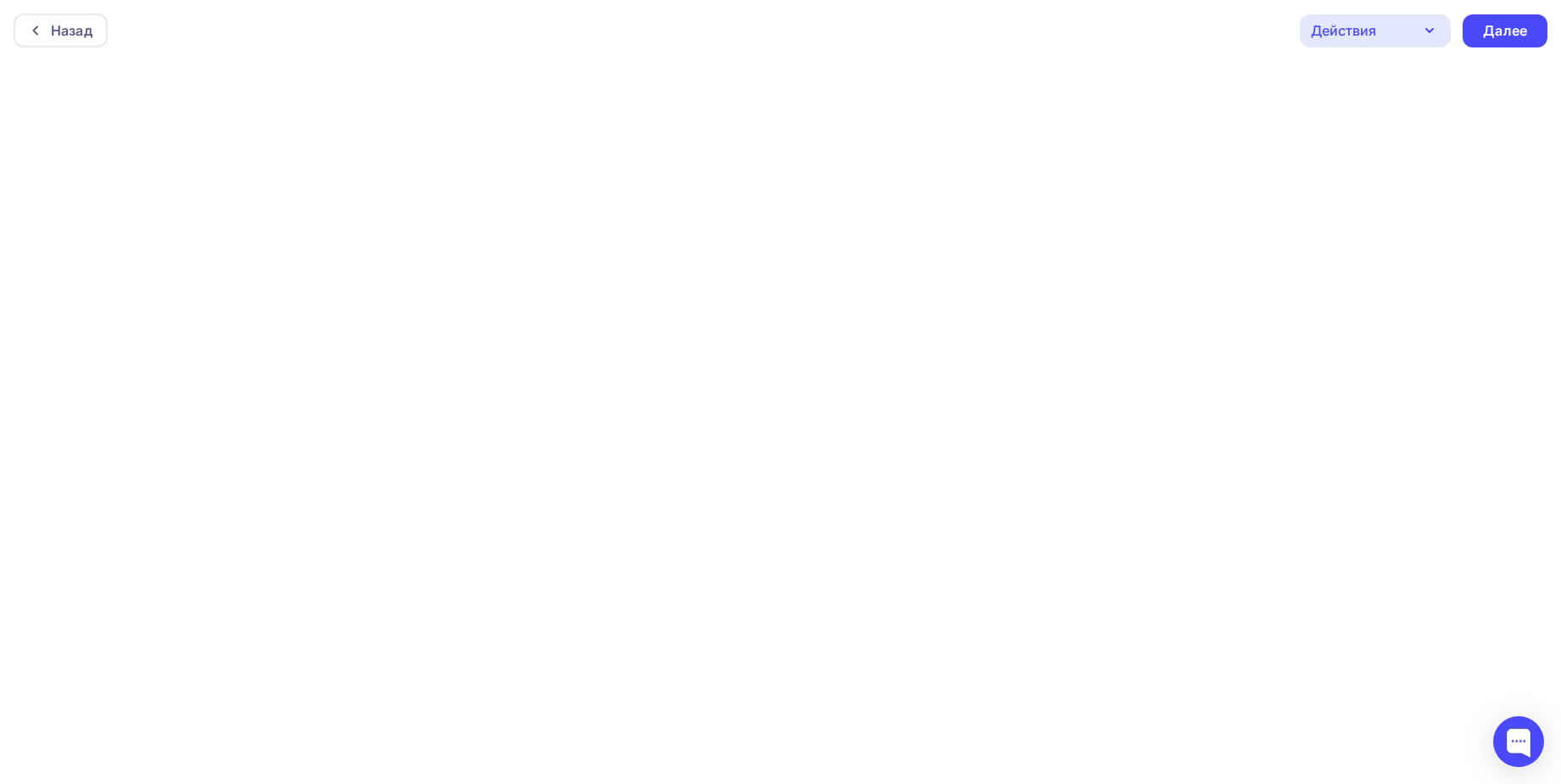 click on "Назад
Действия
Отправить тестовое письмо             Предпросмотр               Сохранить в Мои шаблоны               Выйти без сохранения               Далее" at bounding box center [780, 31] 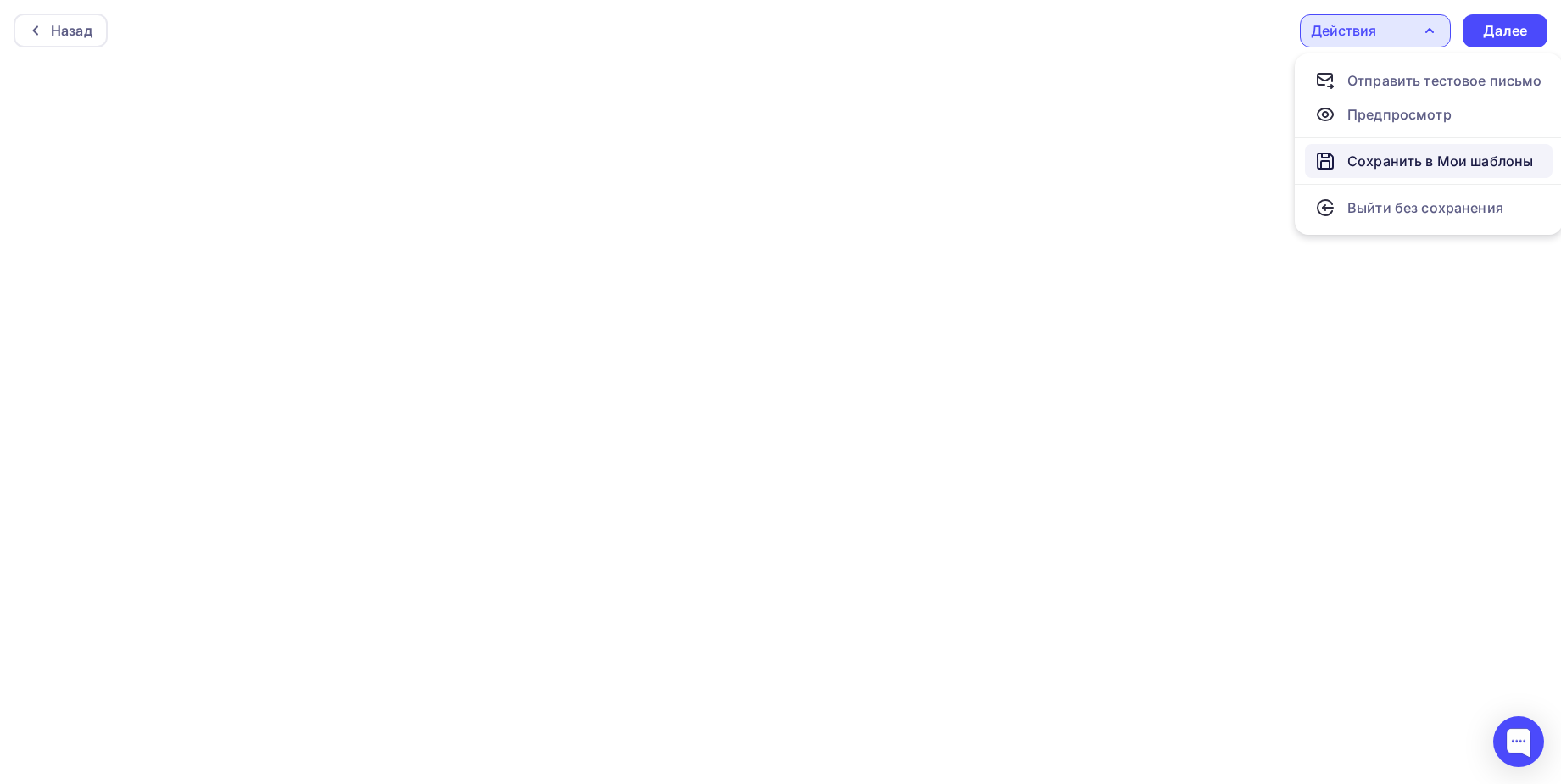 click on "Сохранить в Мои шаблоны" at bounding box center (1440, 161) 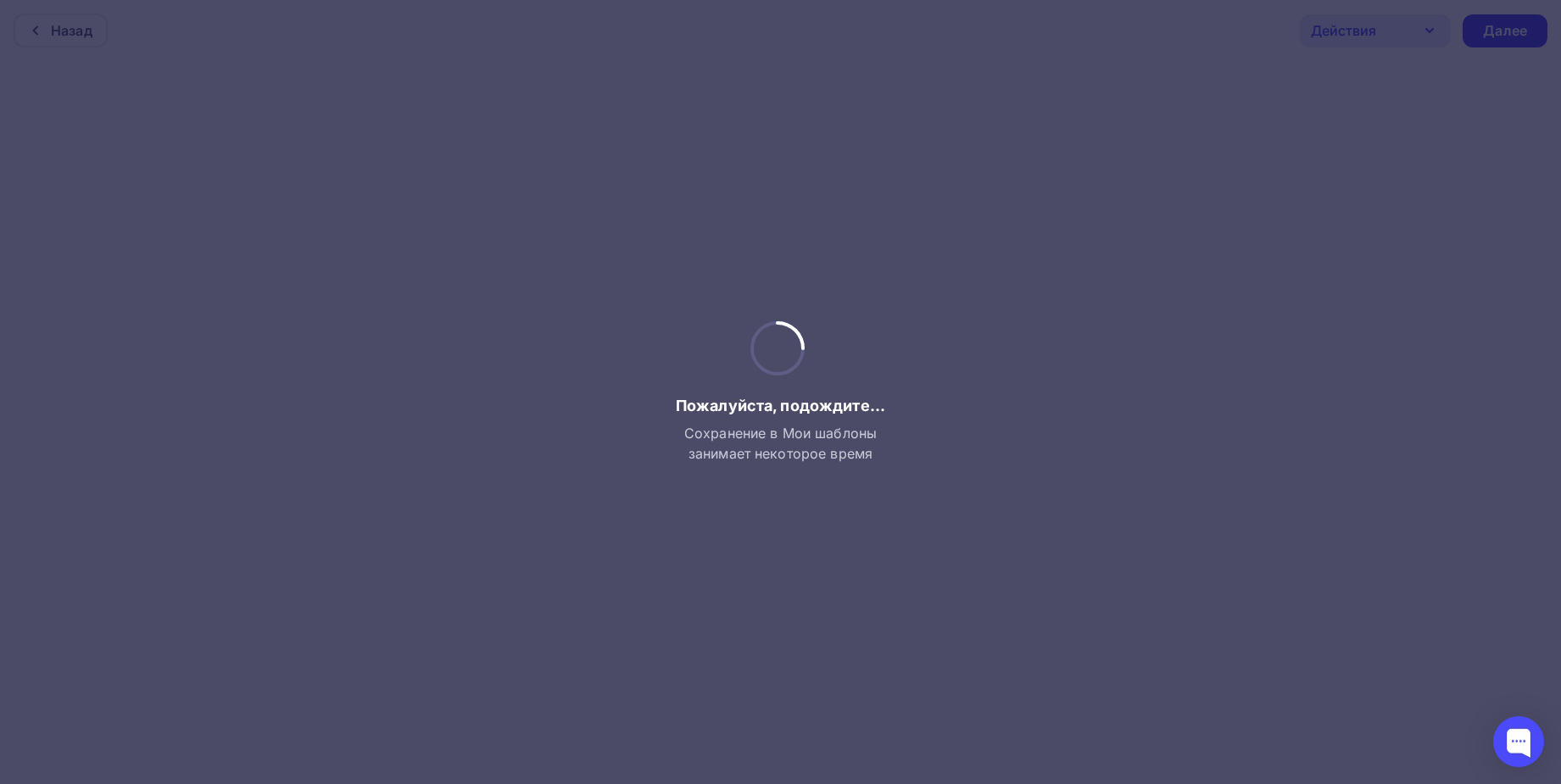 click at bounding box center [780, 392] 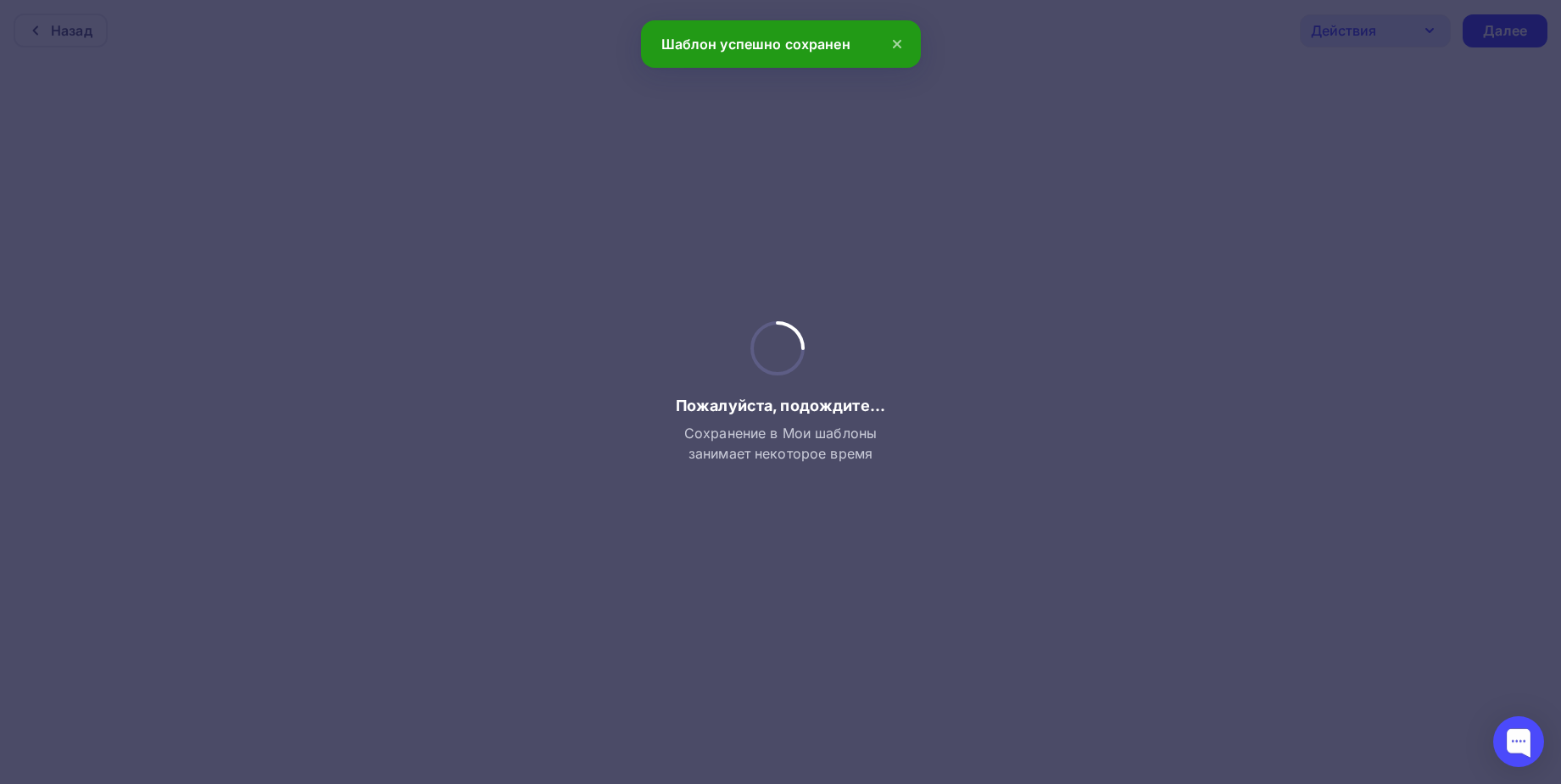 click at bounding box center [780, 392] 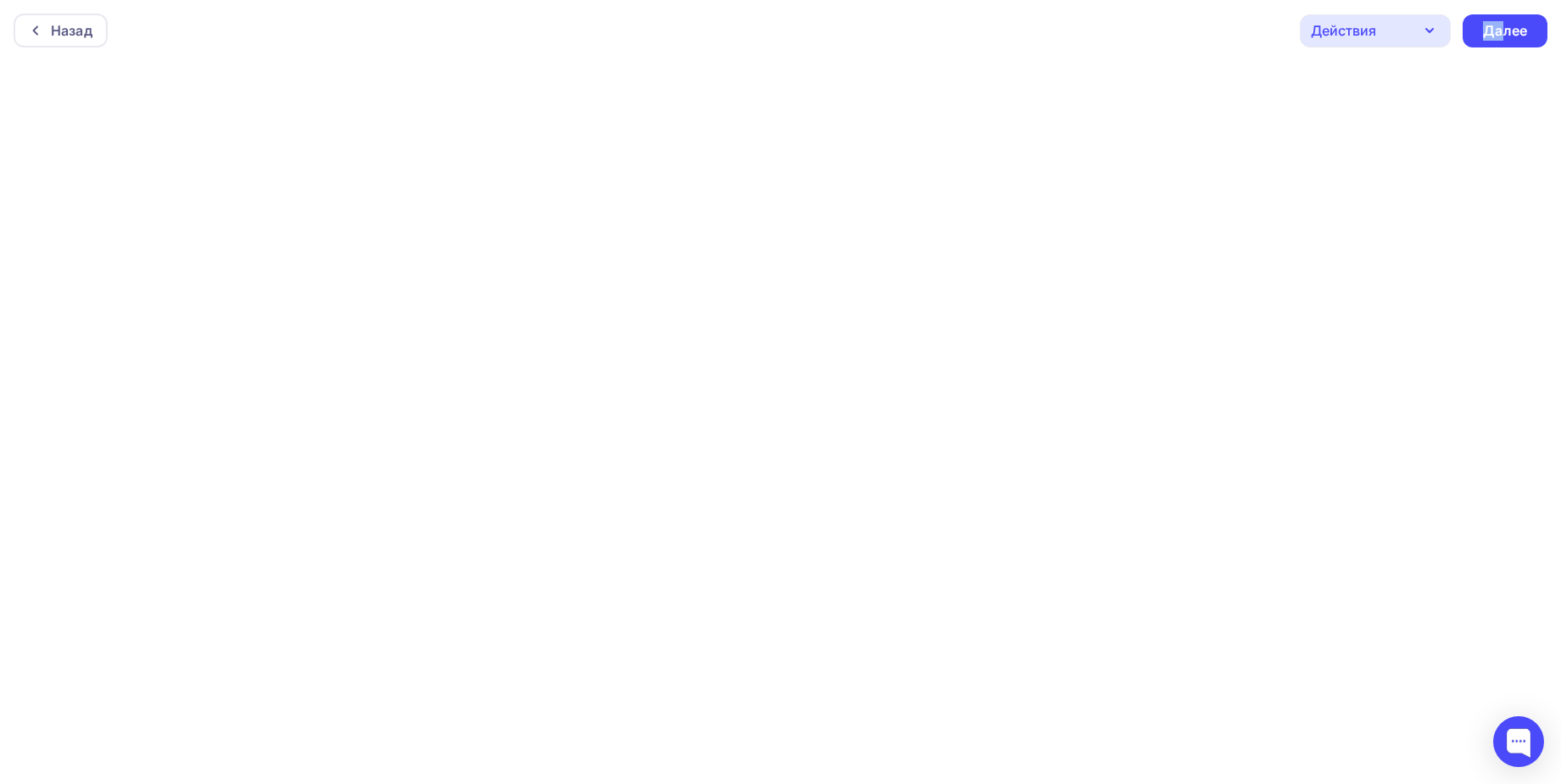 drag, startPoint x: 1499, startPoint y: 24, endPoint x: 1360, endPoint y: 18, distance: 139.12944 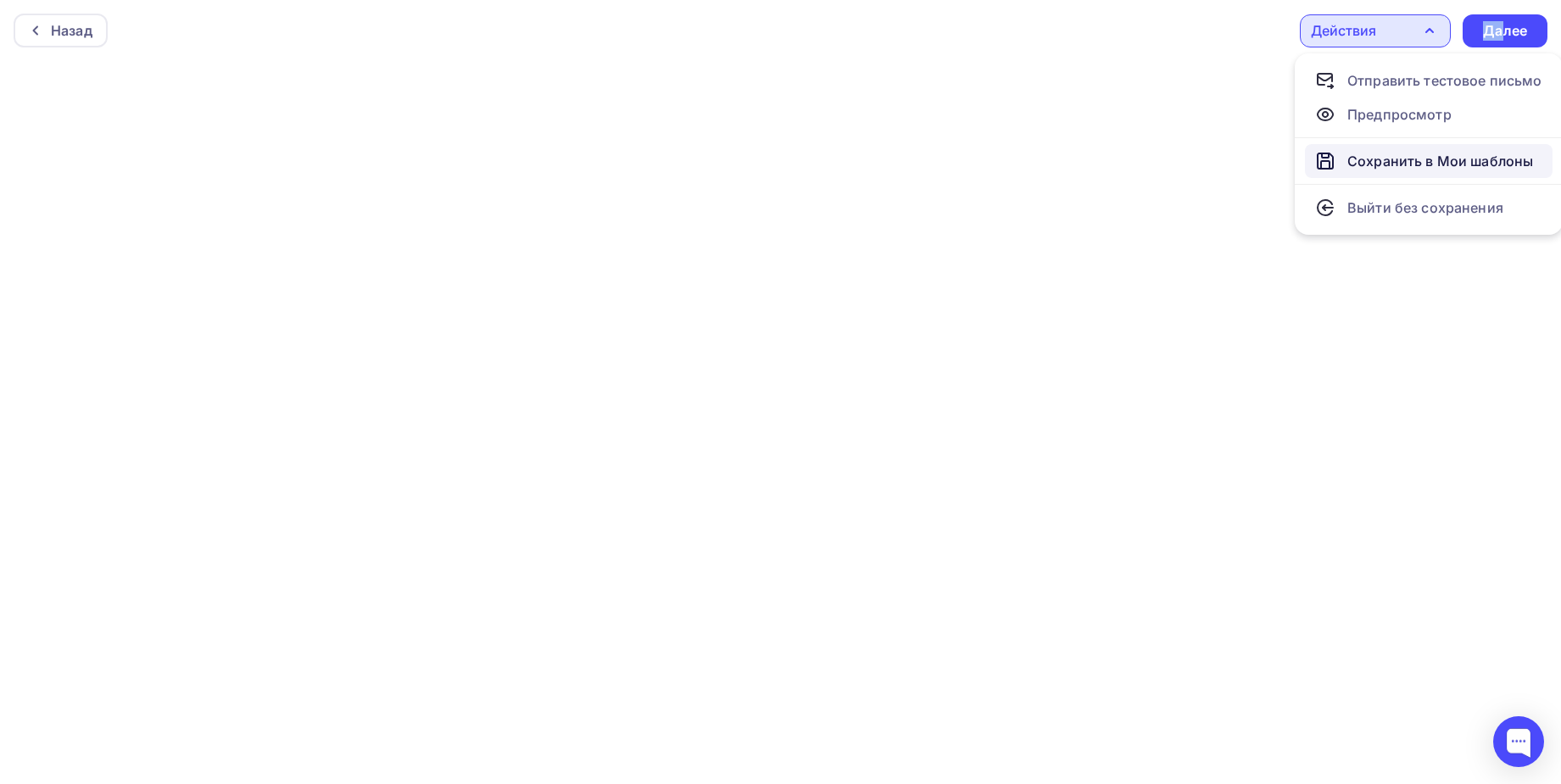 click on "Сохранить в Мои шаблоны" at bounding box center [1440, 161] 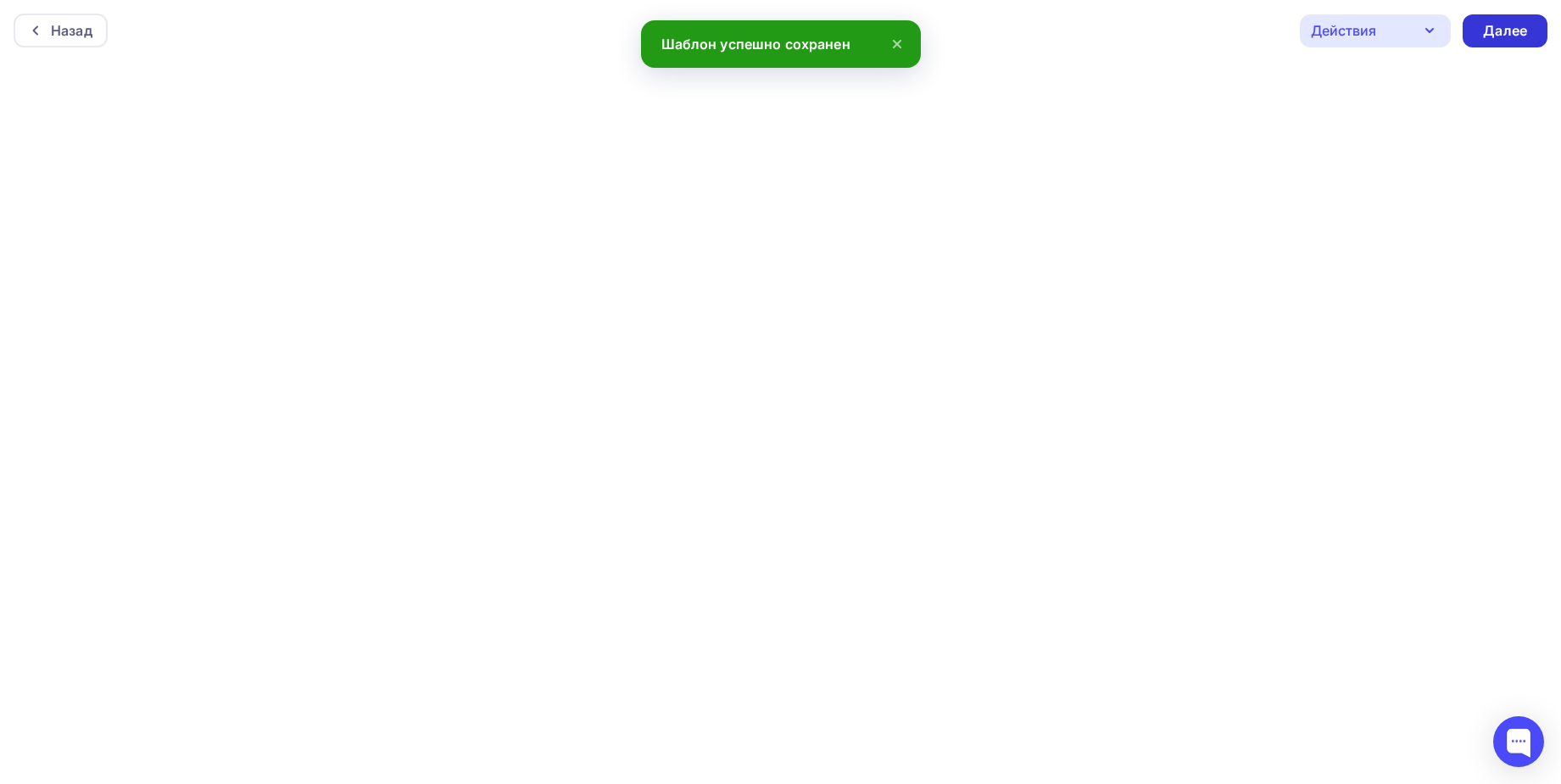 click on "Далее" at bounding box center [1505, 31] 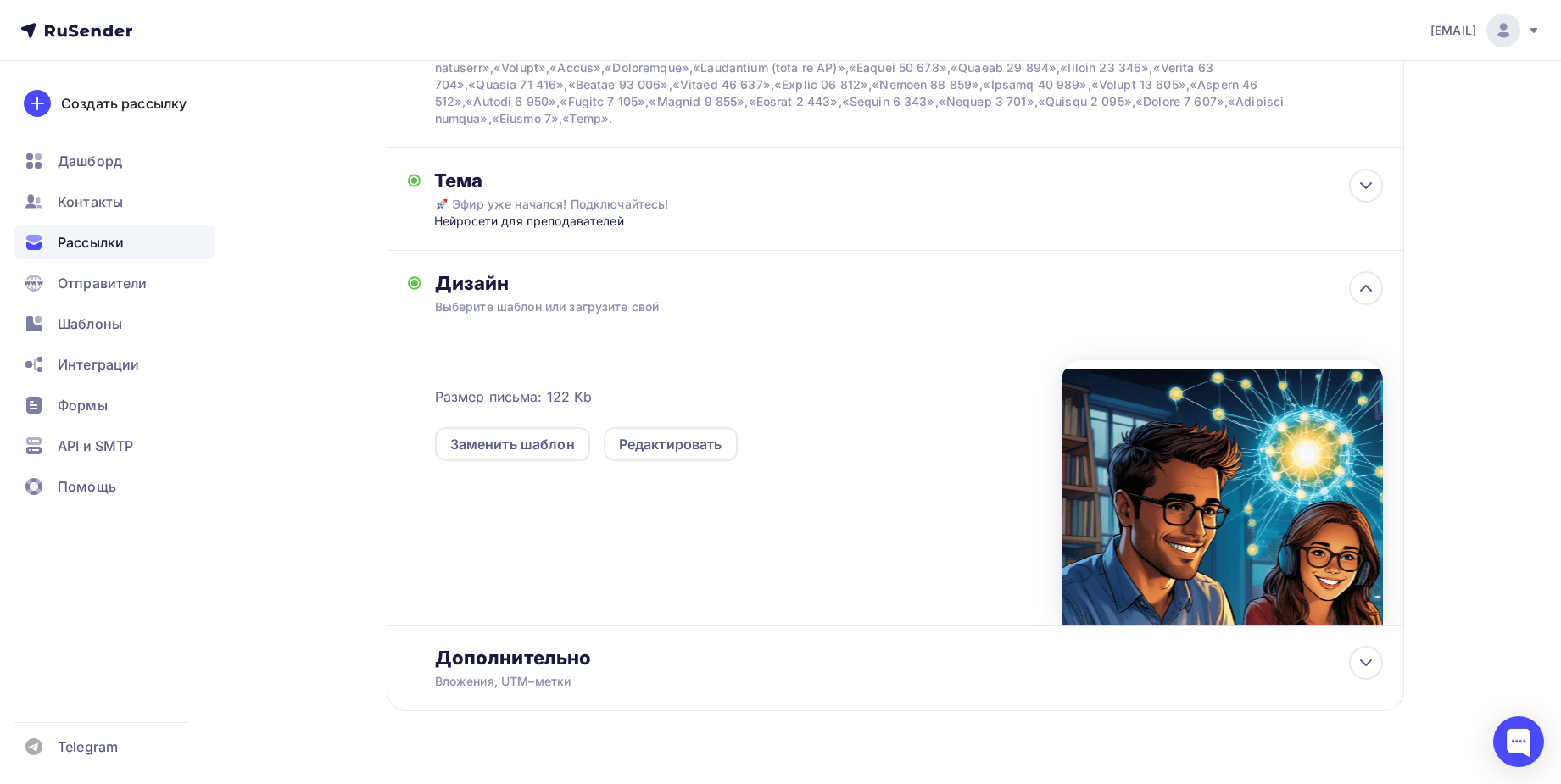 scroll, scrollTop: 317, scrollLeft: 0, axis: vertical 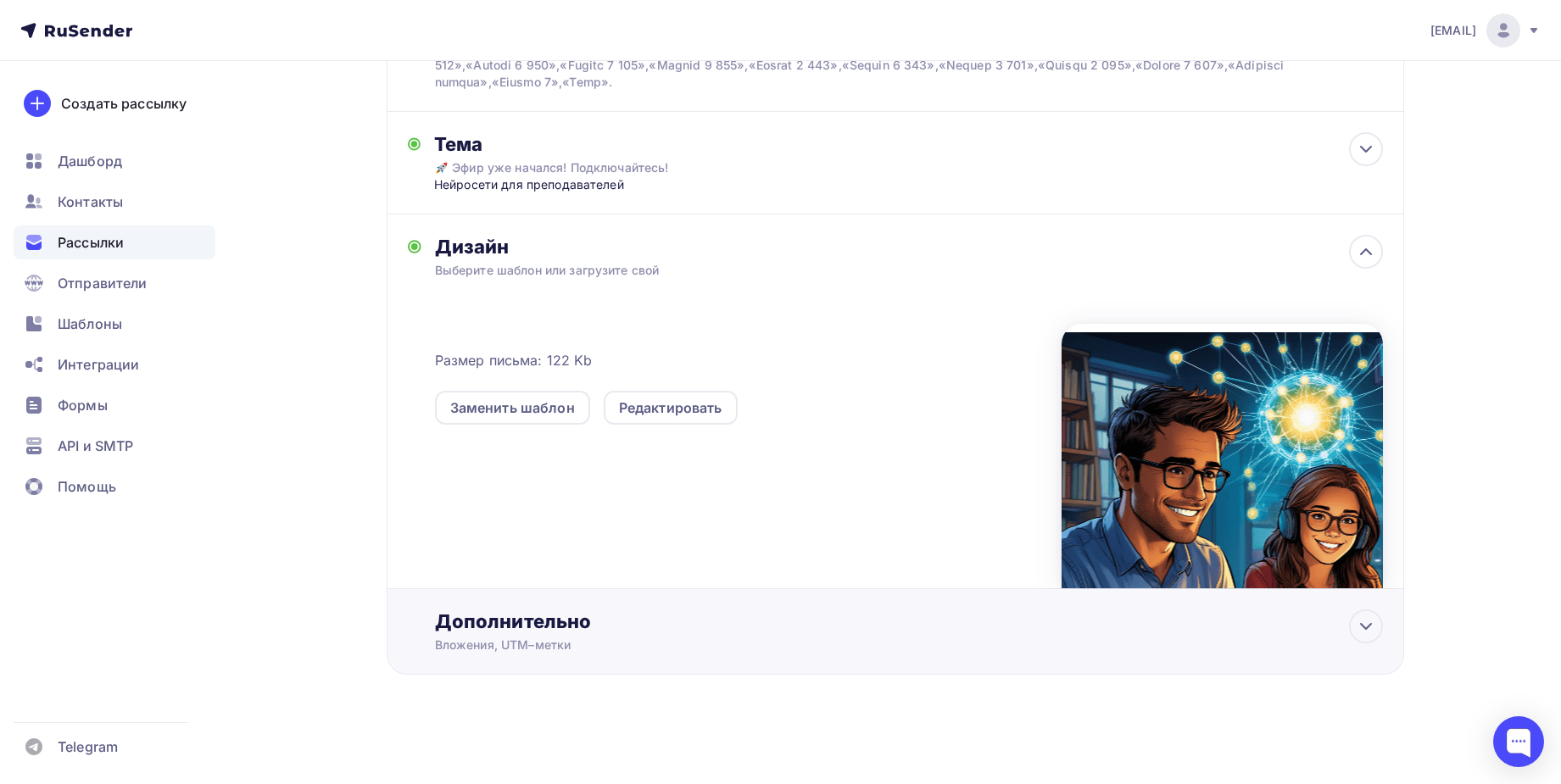 click on "Дополнительно" at bounding box center (909, 621) 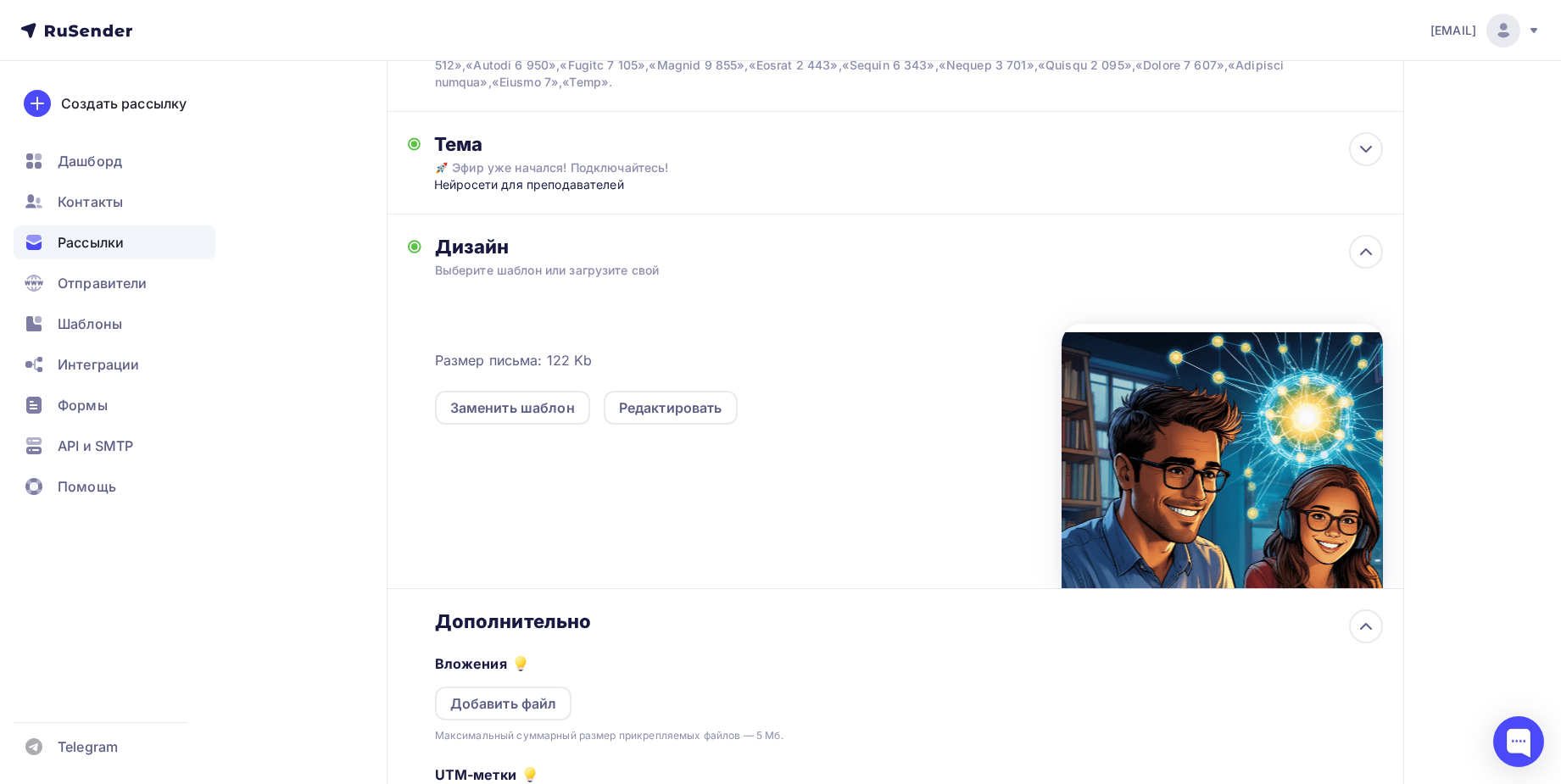 scroll, scrollTop: 316, scrollLeft: 0, axis: vertical 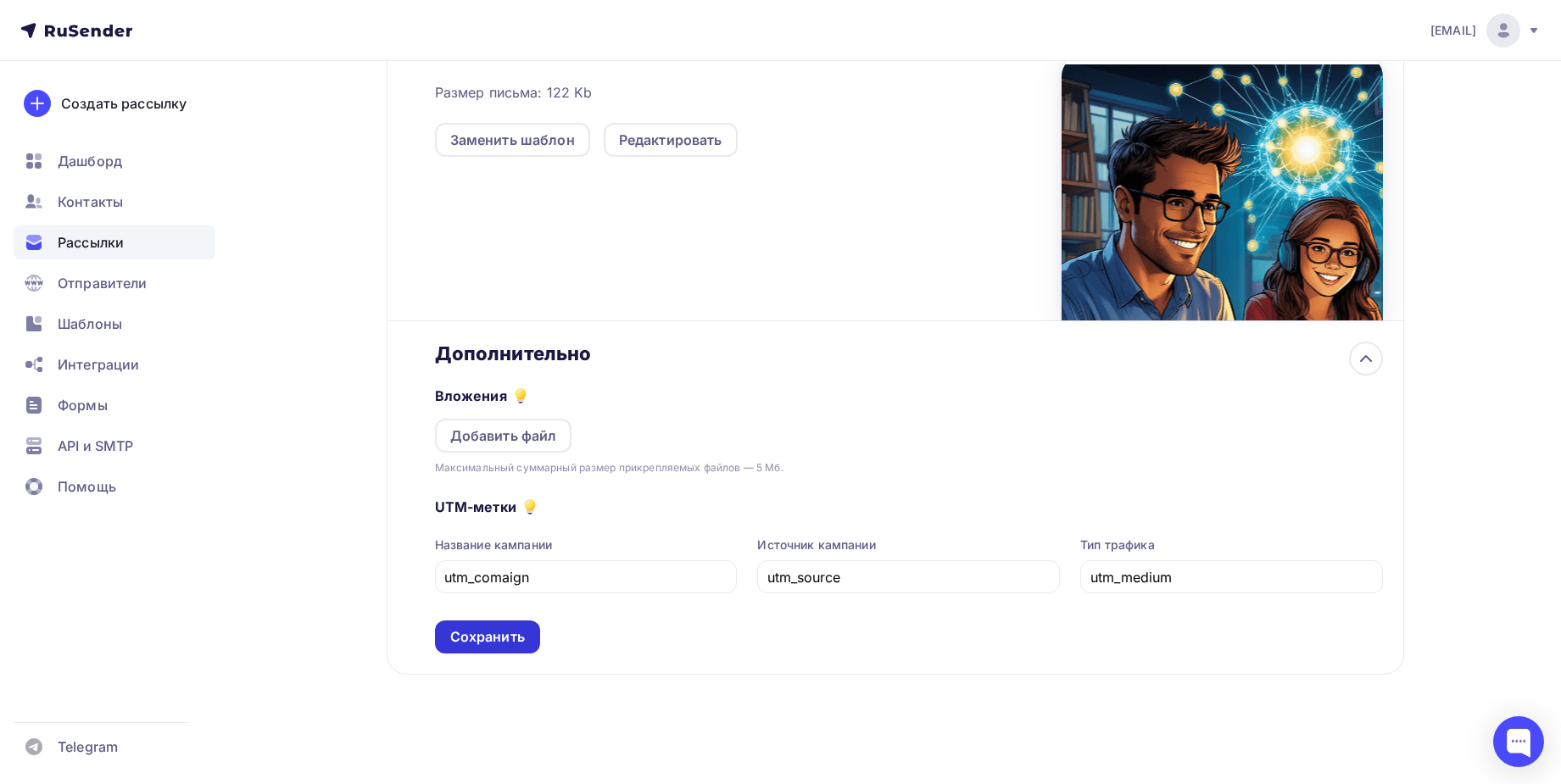 click on "Сохранить" at bounding box center (488, 637) 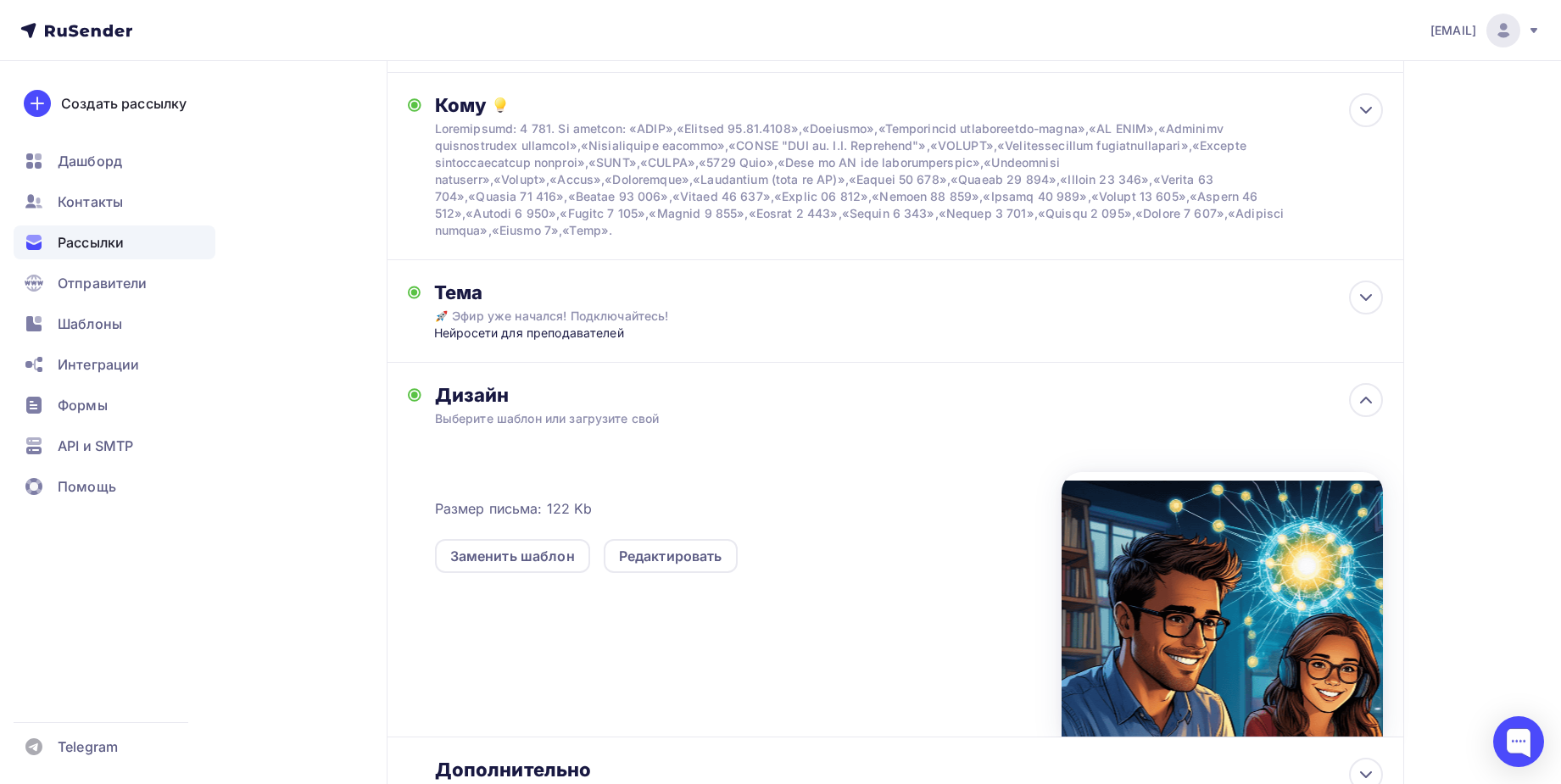scroll, scrollTop: 317, scrollLeft: 0, axis: vertical 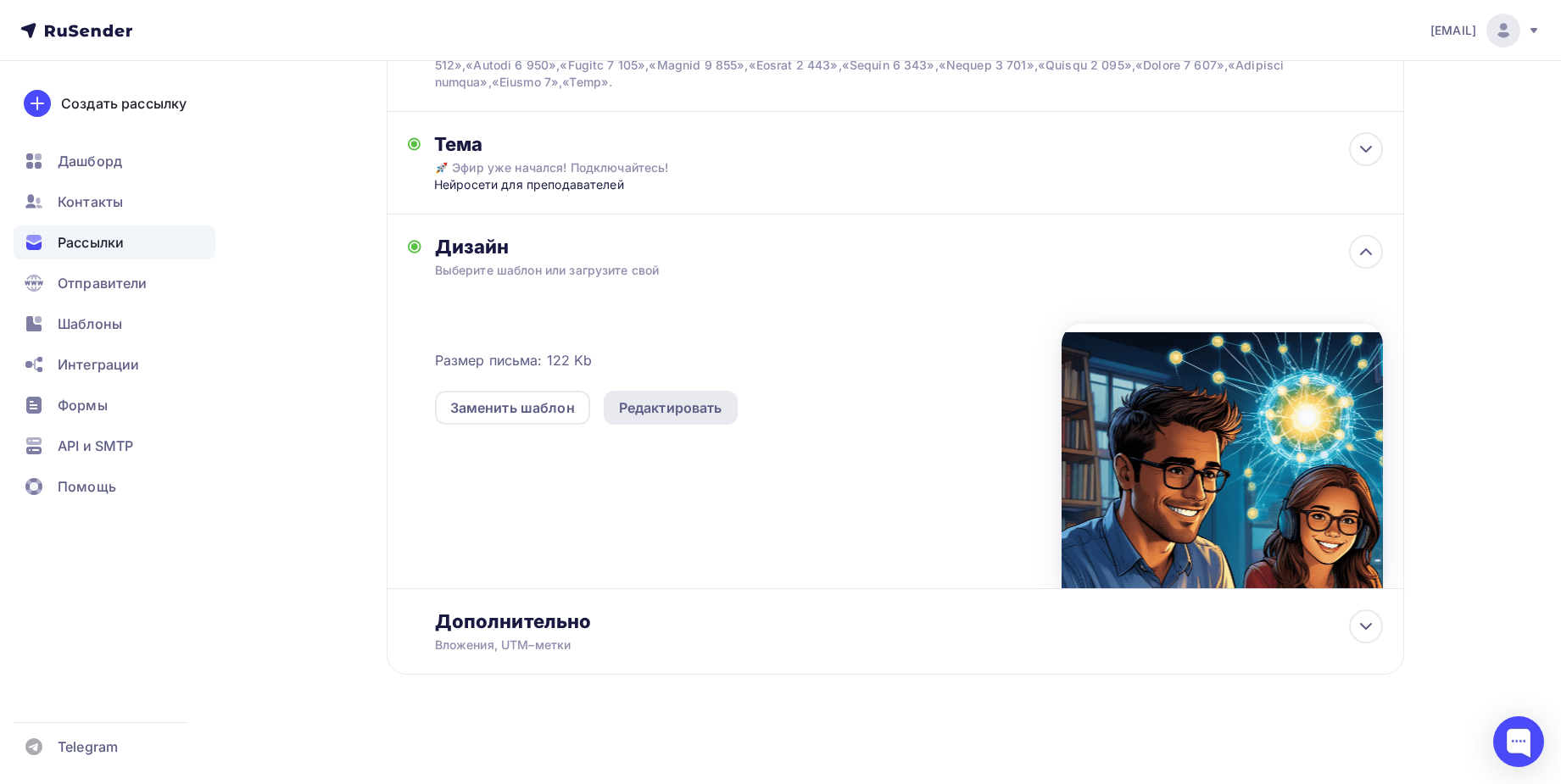click on "Редактировать" at bounding box center [671, 408] 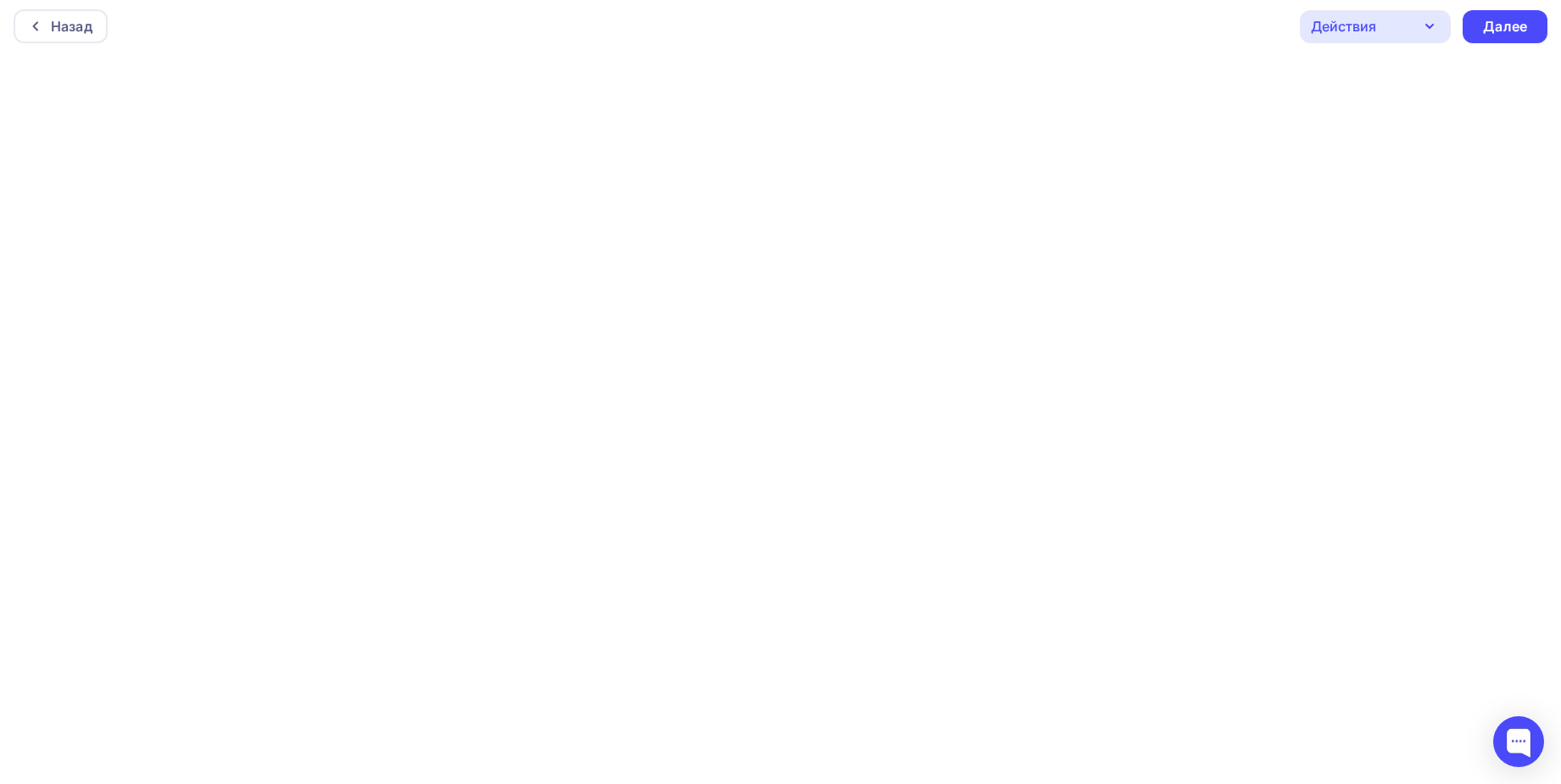 scroll, scrollTop: 0, scrollLeft: 0, axis: both 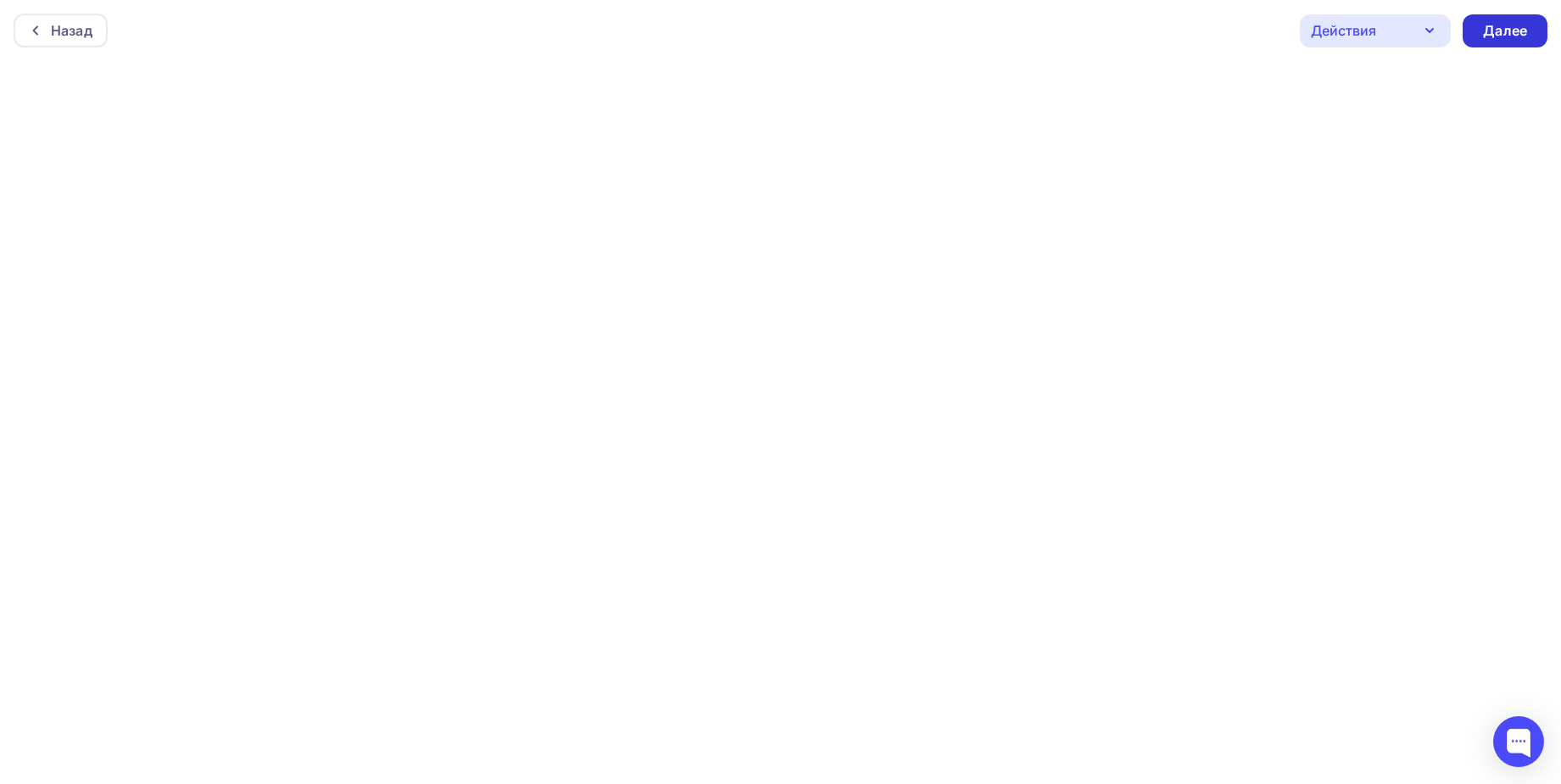 click on "Далее" at bounding box center [1505, 31] 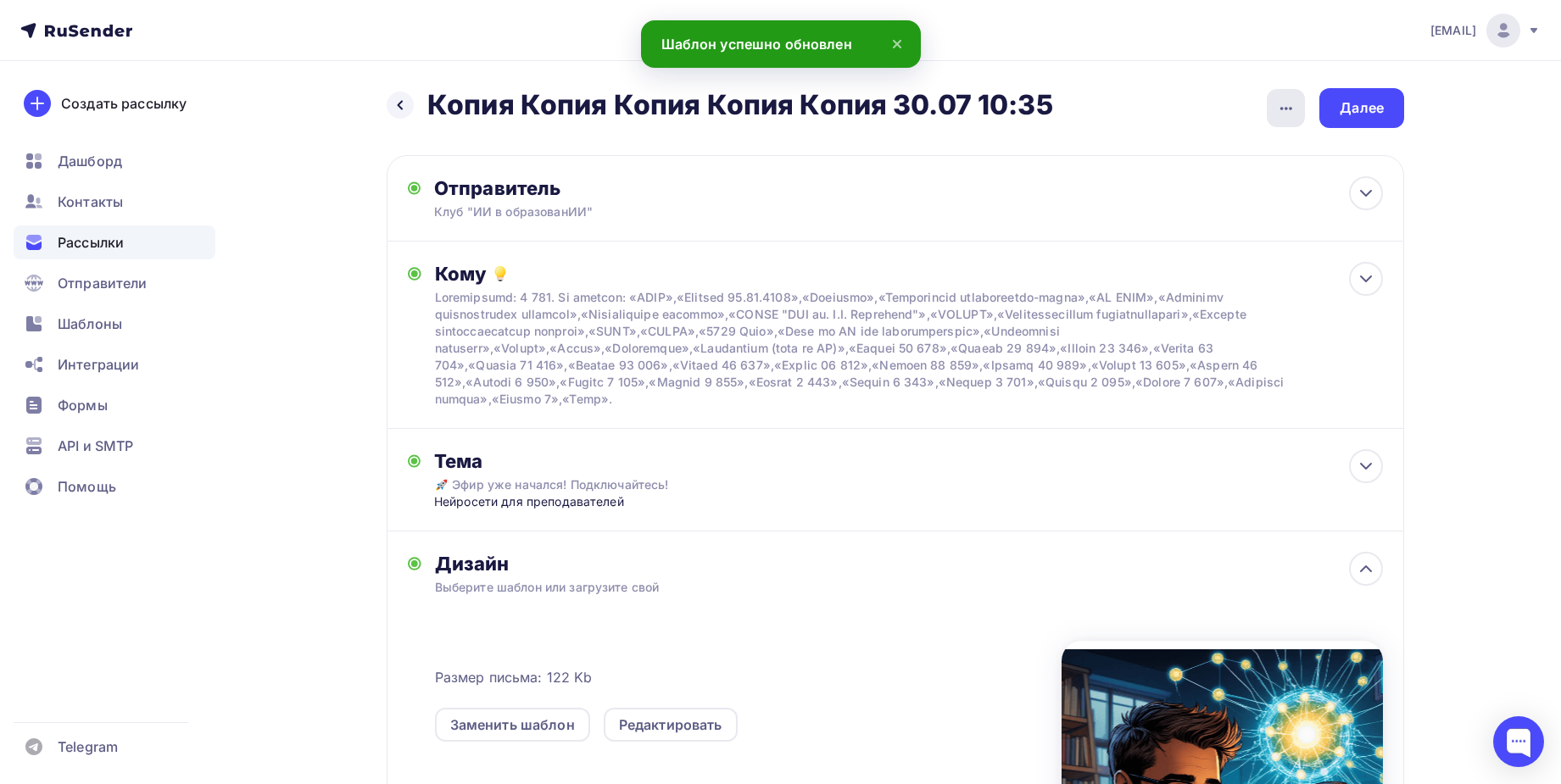 click at bounding box center (1285, 108) 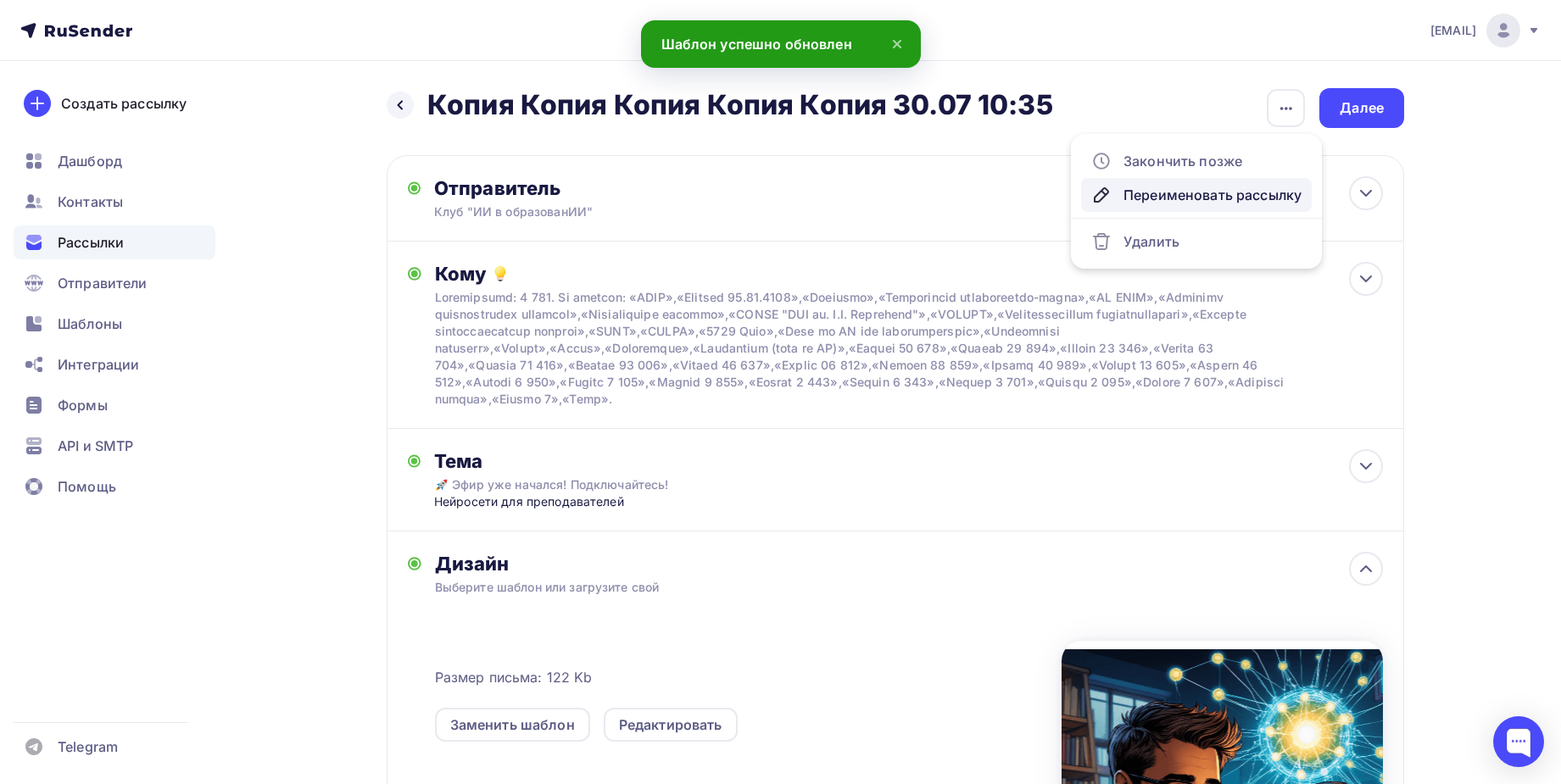 click on "Переименовать рассылку" at bounding box center (1196, 195) 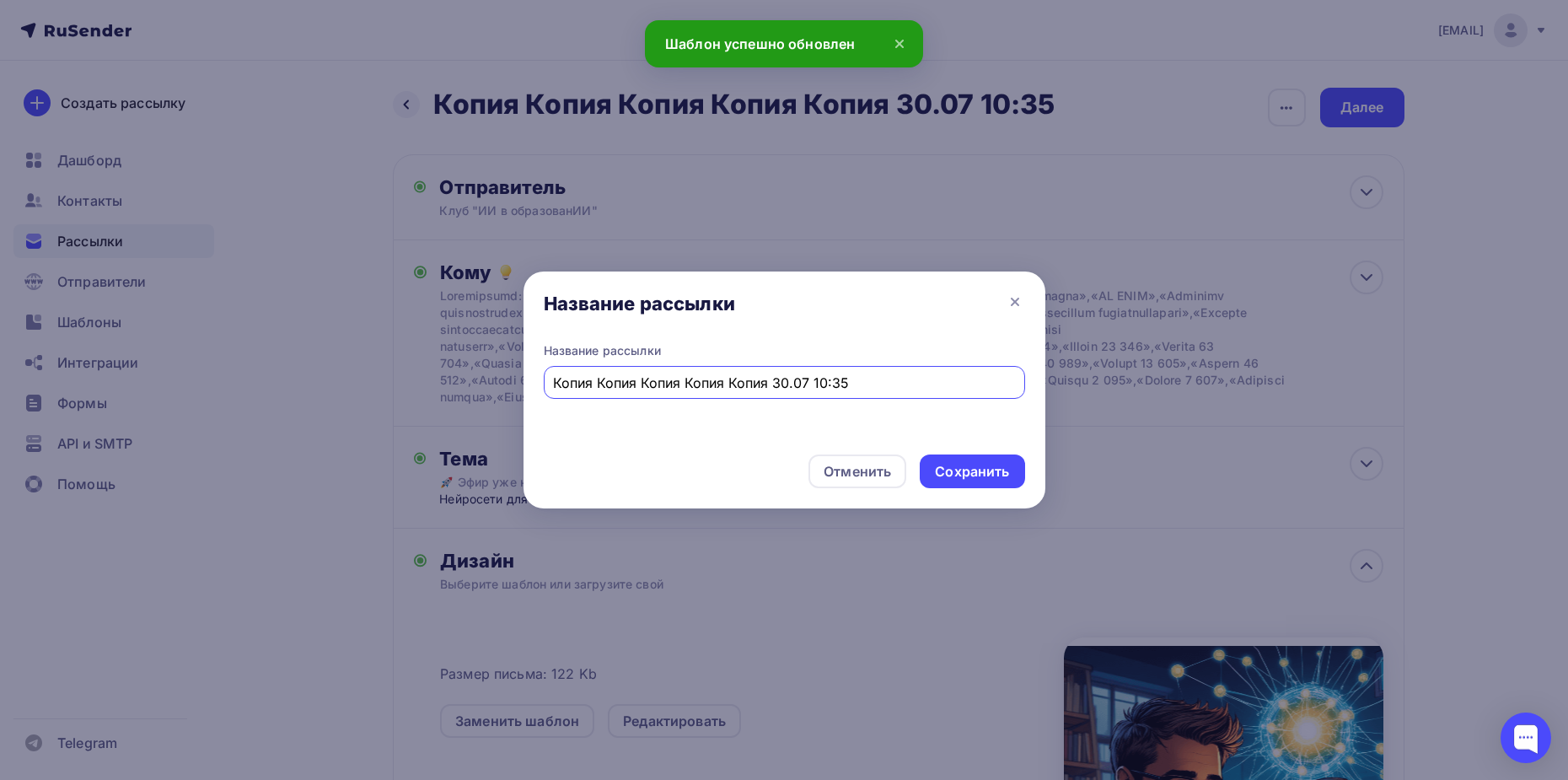 drag, startPoint x: 854, startPoint y: 379, endPoint x: 534, endPoint y: 356, distance: 320.825 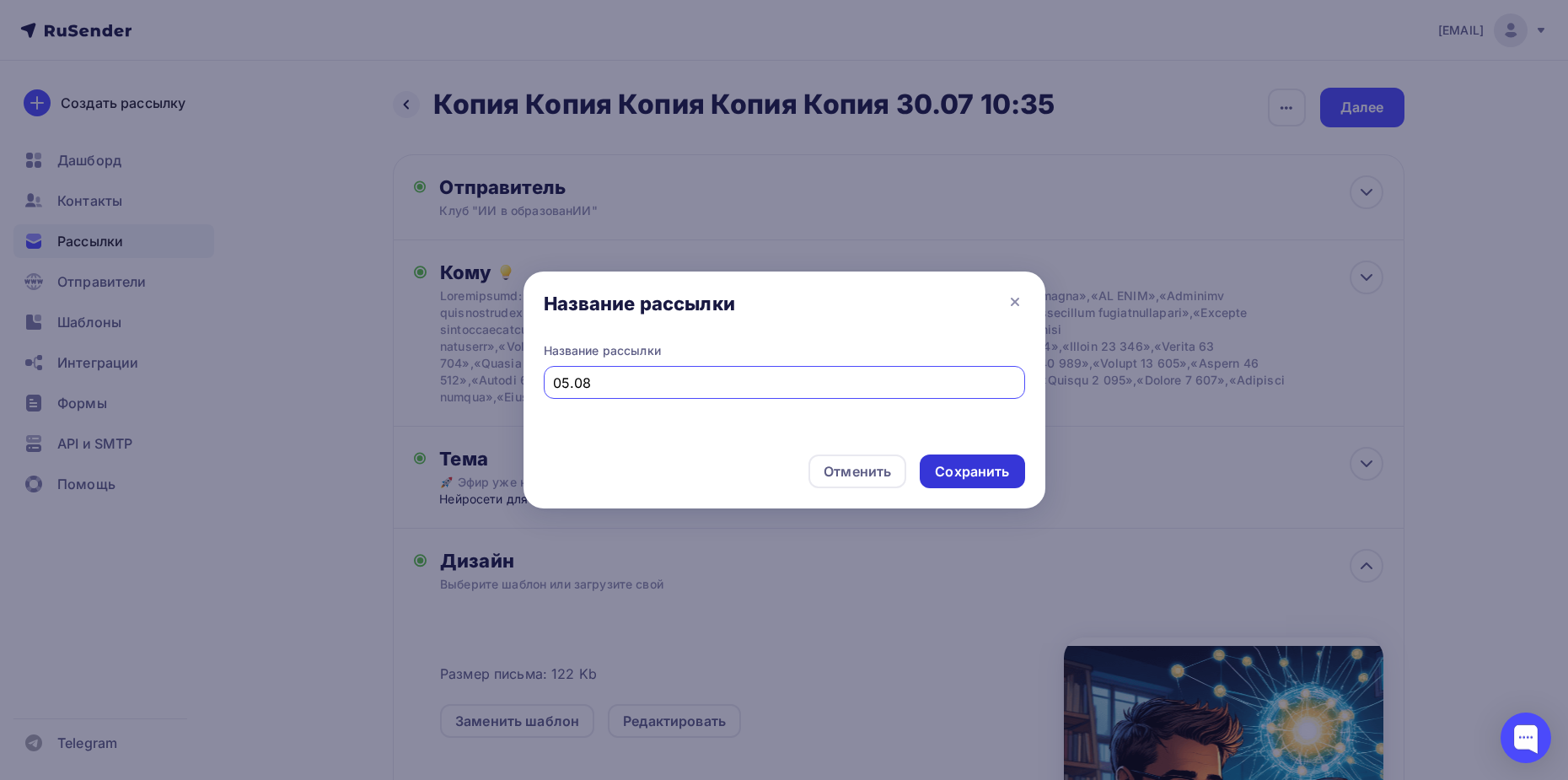 type on "05.08" 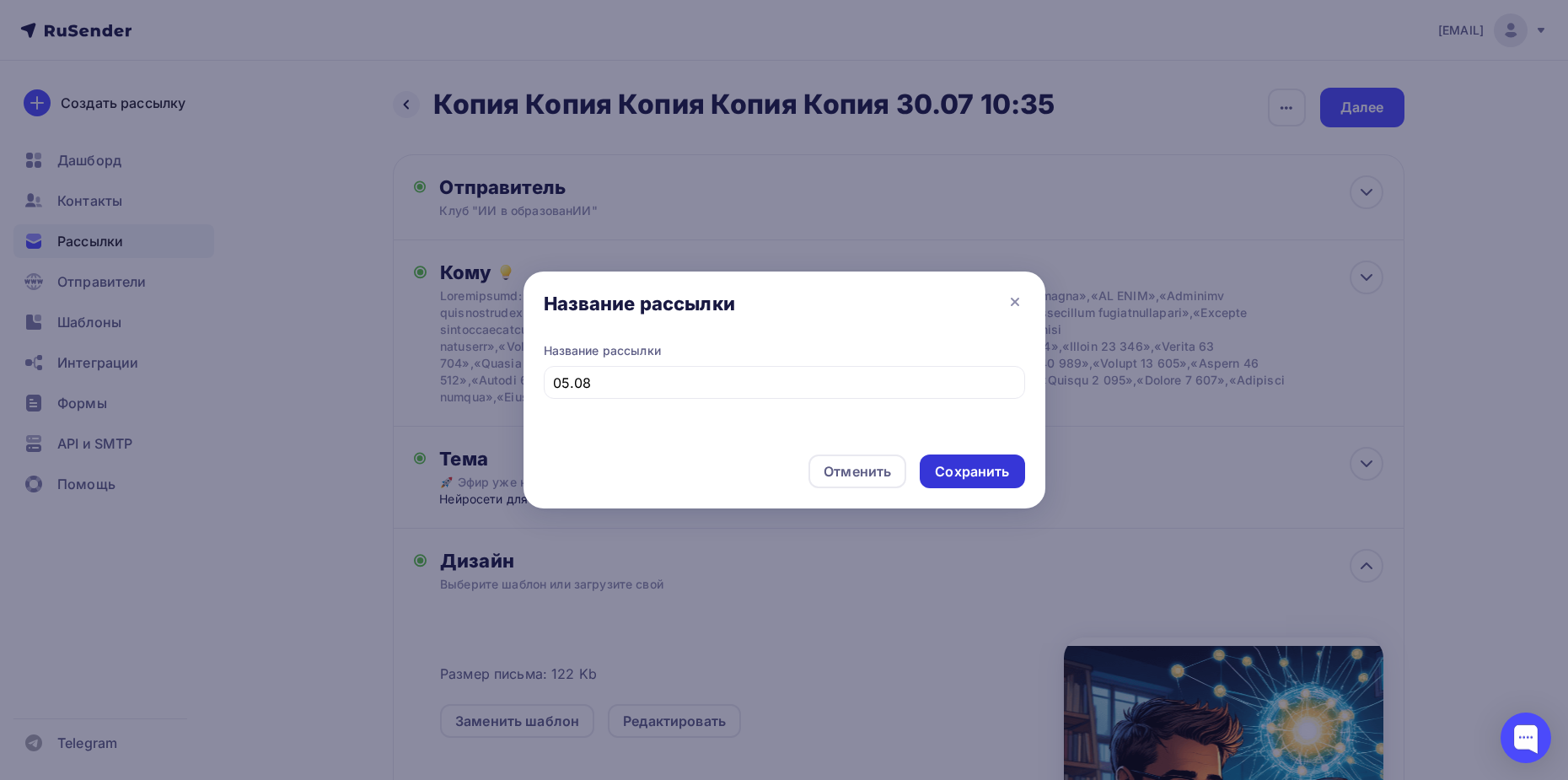 click on "Сохранить" at bounding box center (972, 471) 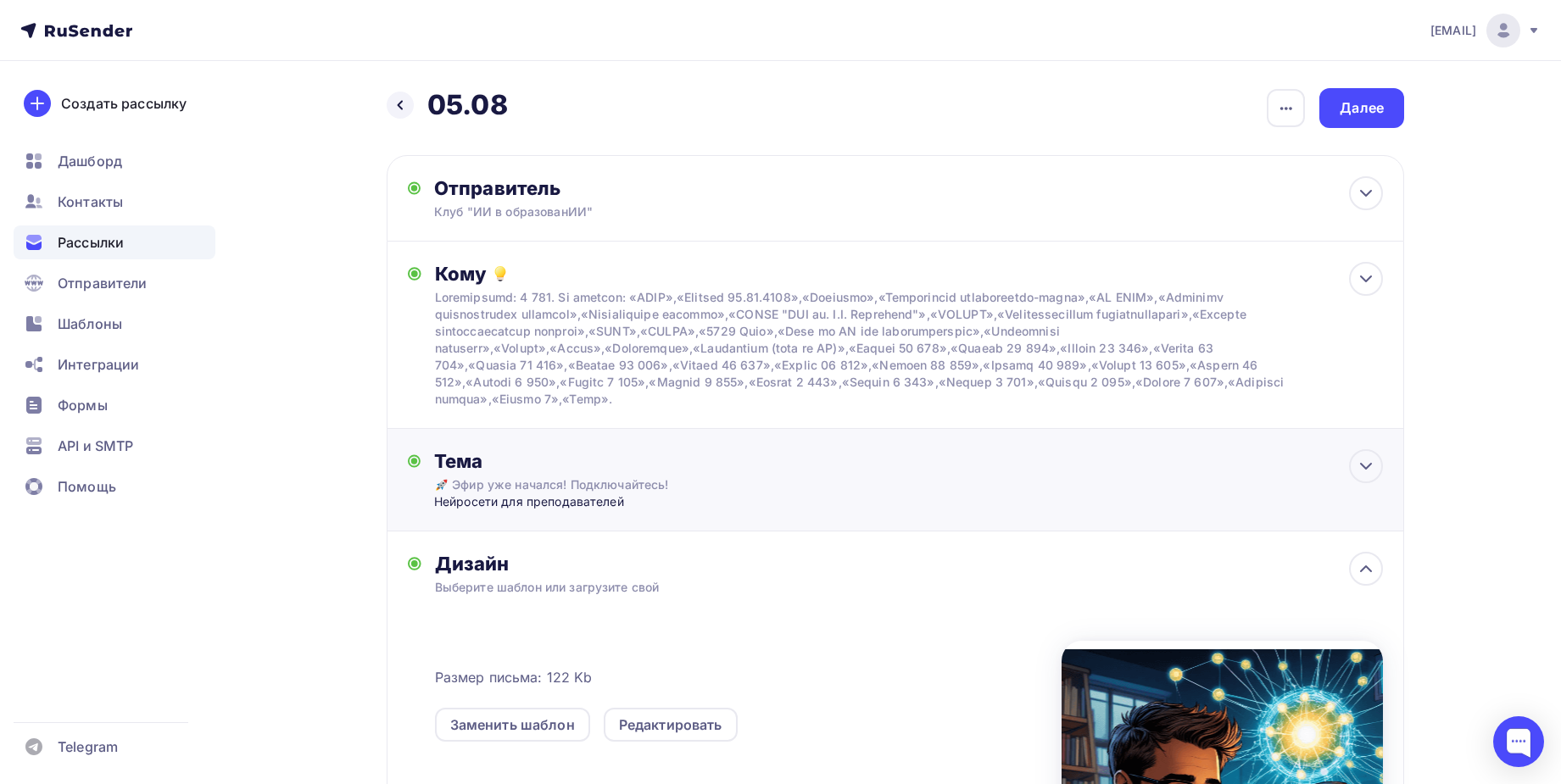 click on "Нейросети для преподавателей" at bounding box center (601, 502) 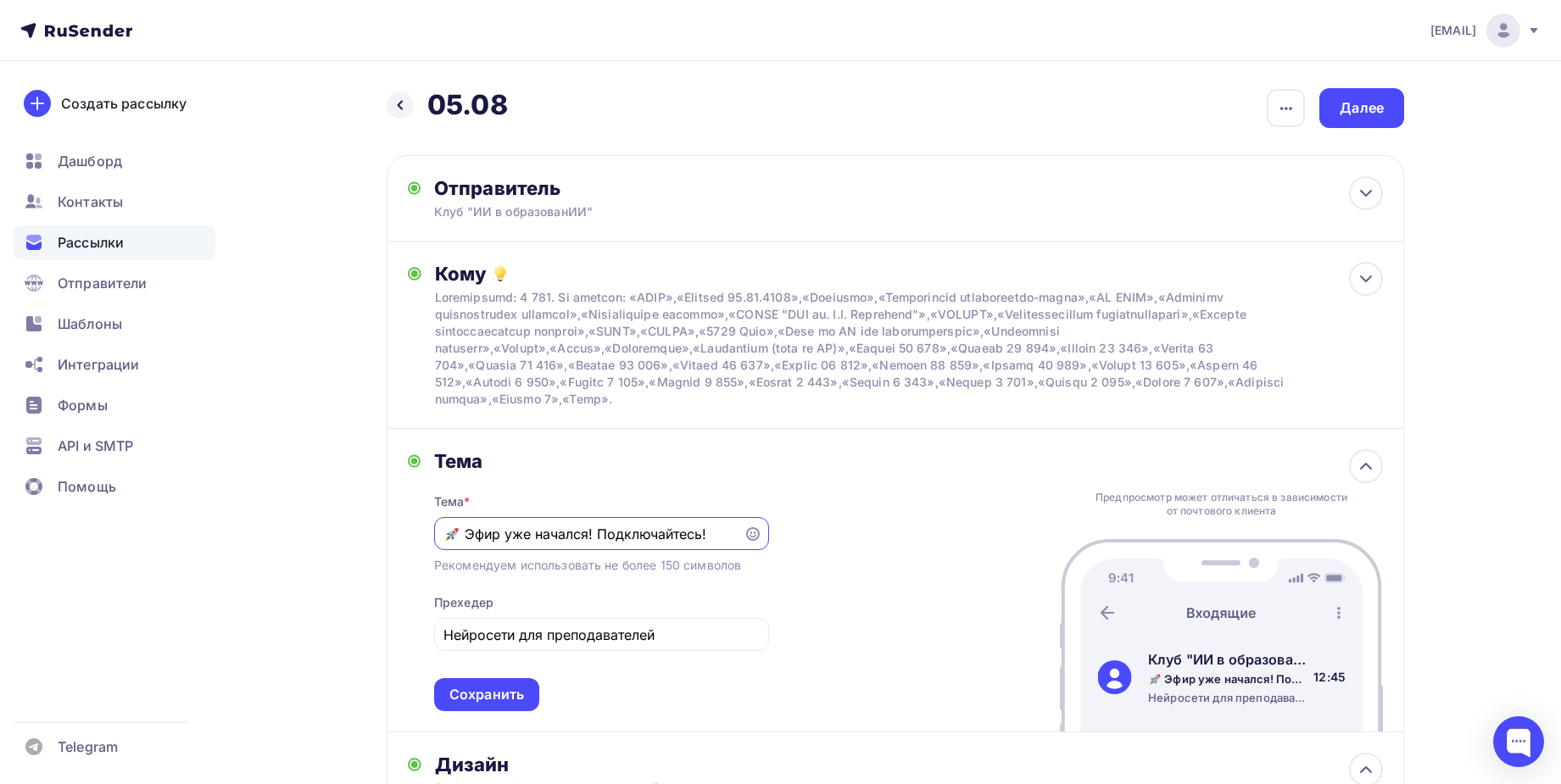 scroll, scrollTop: 0, scrollLeft: 0, axis: both 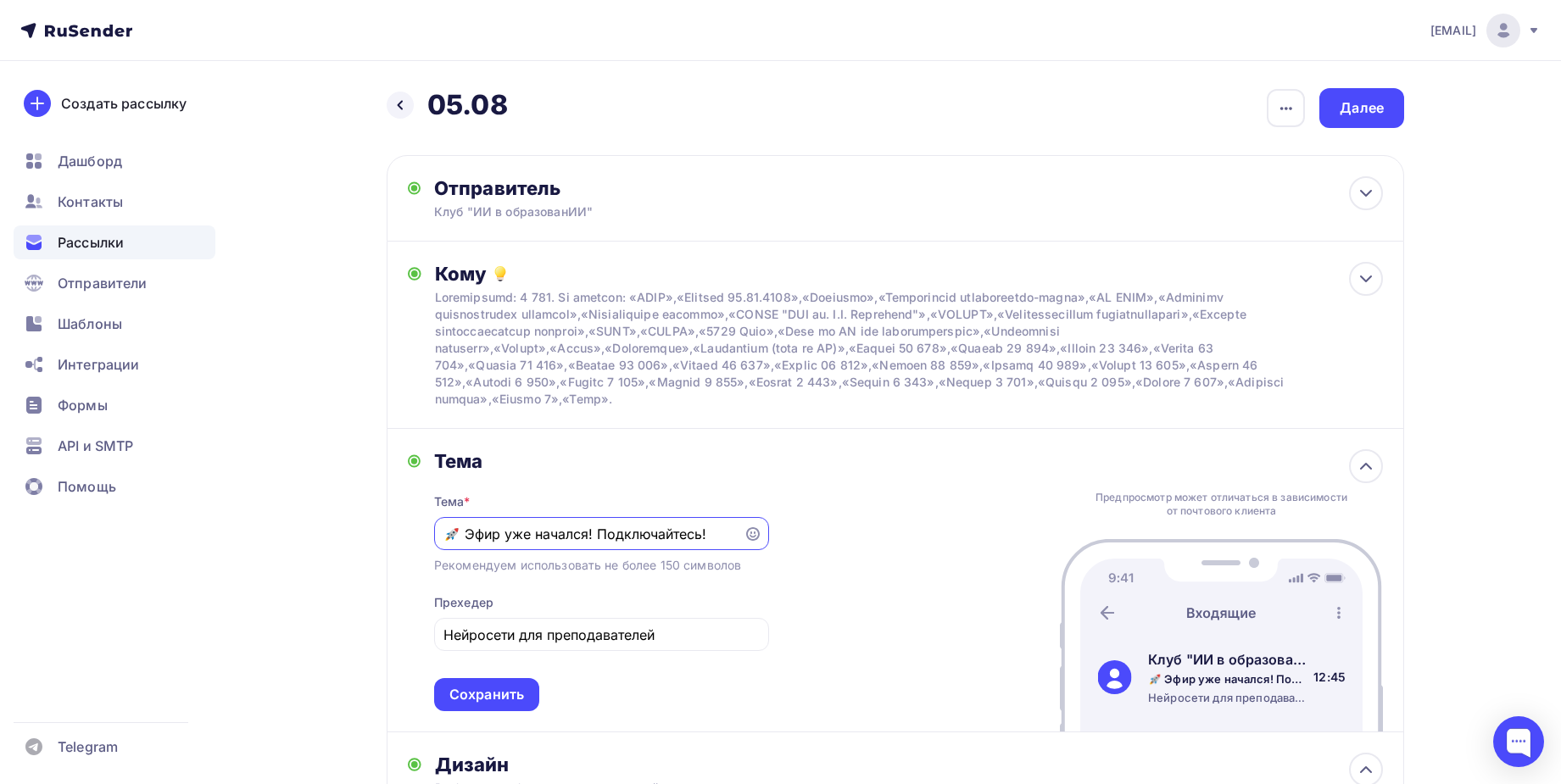 drag, startPoint x: 635, startPoint y: 531, endPoint x: 420, endPoint y: 529, distance: 215.0093 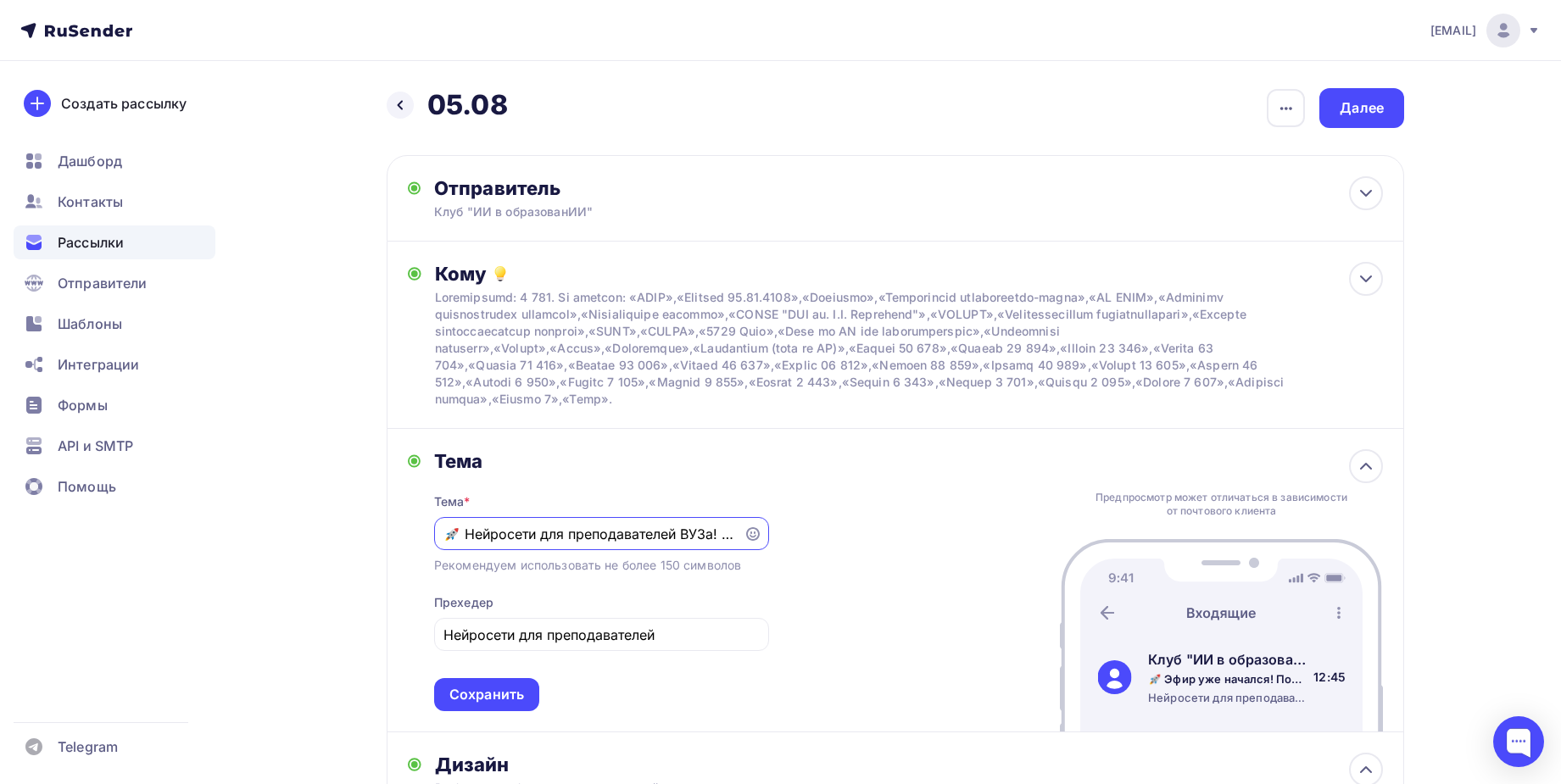 scroll, scrollTop: 0, scrollLeft: 320, axis: horizontal 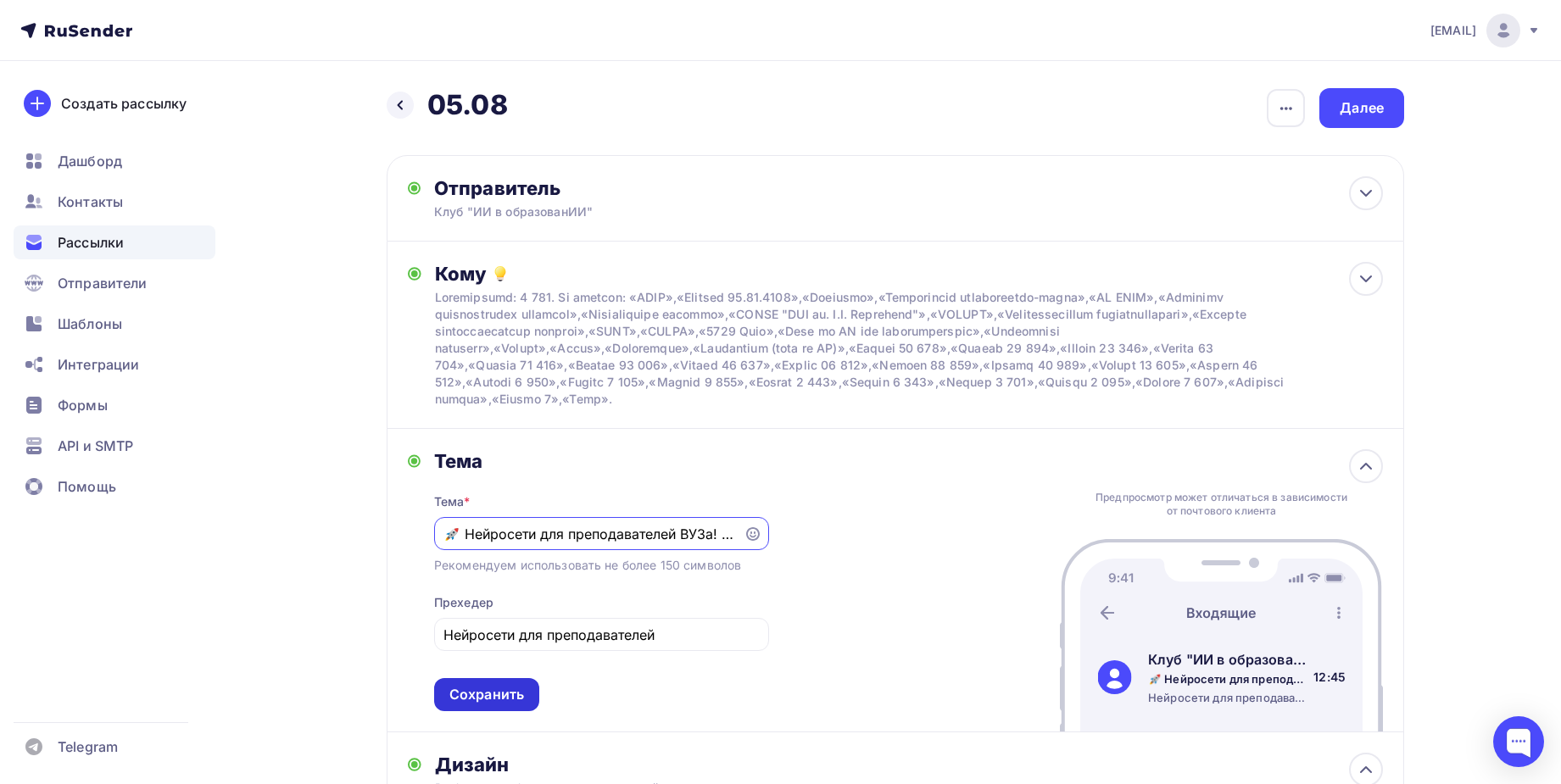 click on "Сохранить" at bounding box center (487, 694) 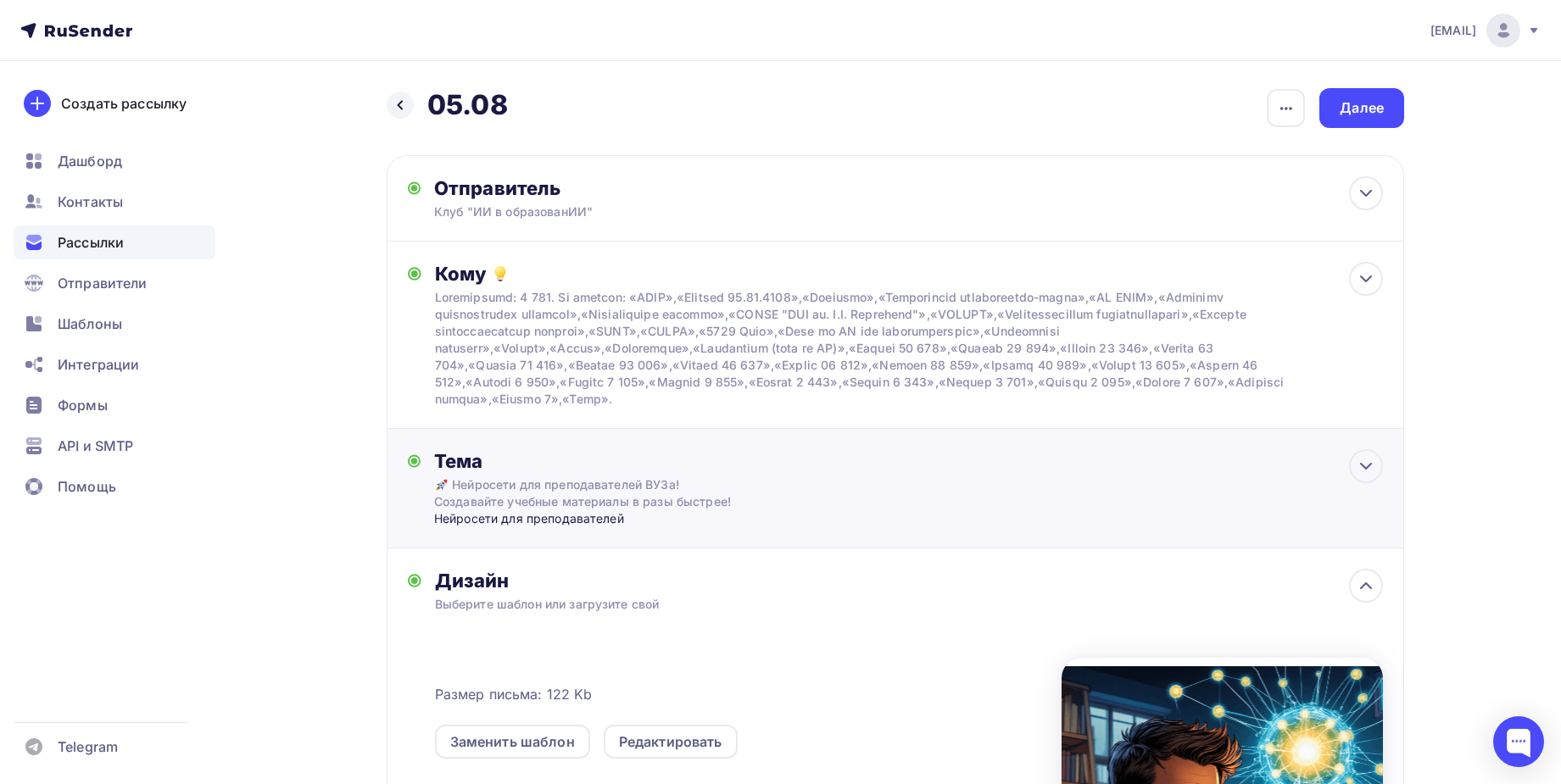 click on "Нейросети для преподавателей" at bounding box center [601, 519] 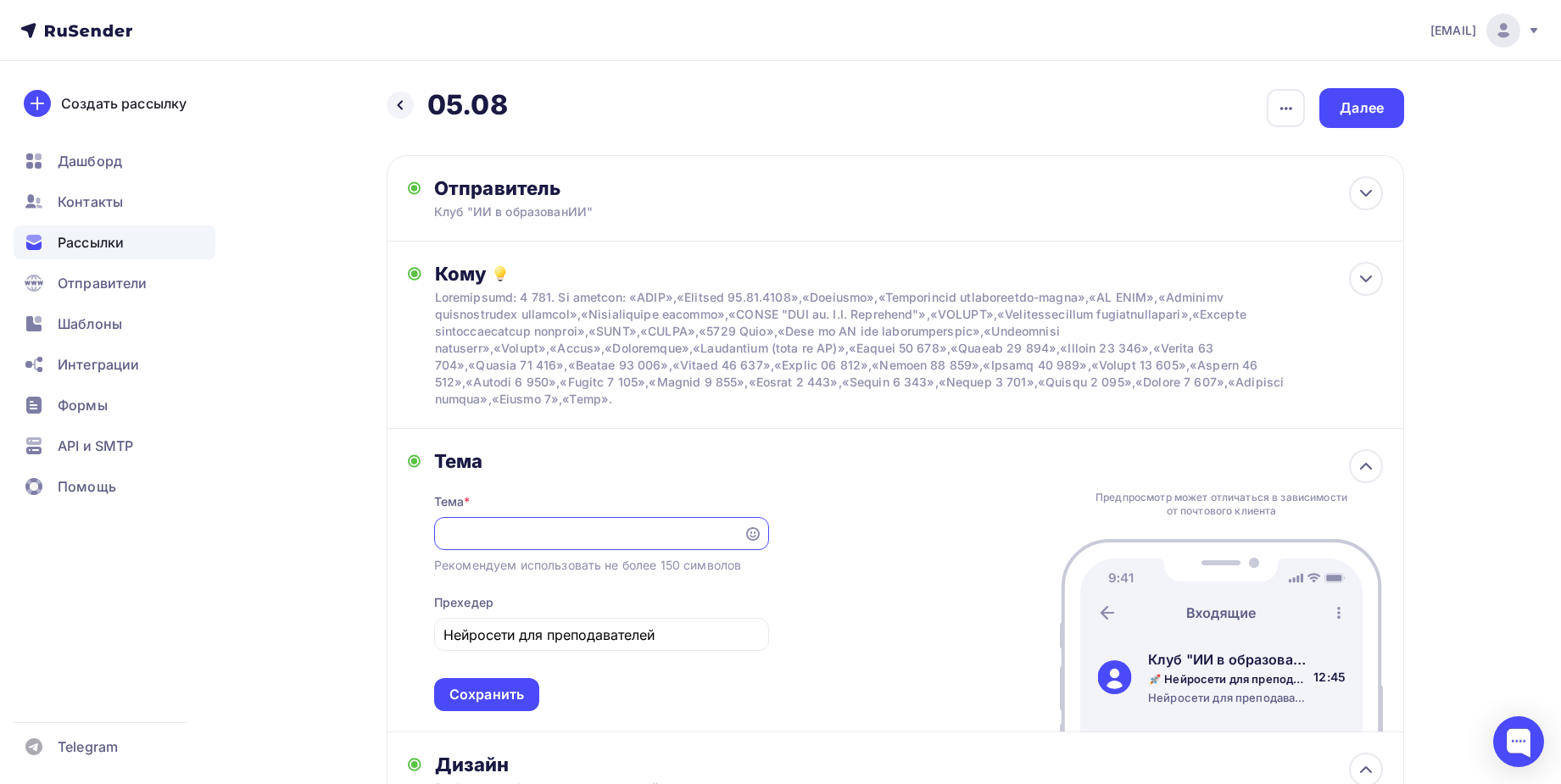 scroll, scrollTop: 0, scrollLeft: 0, axis: both 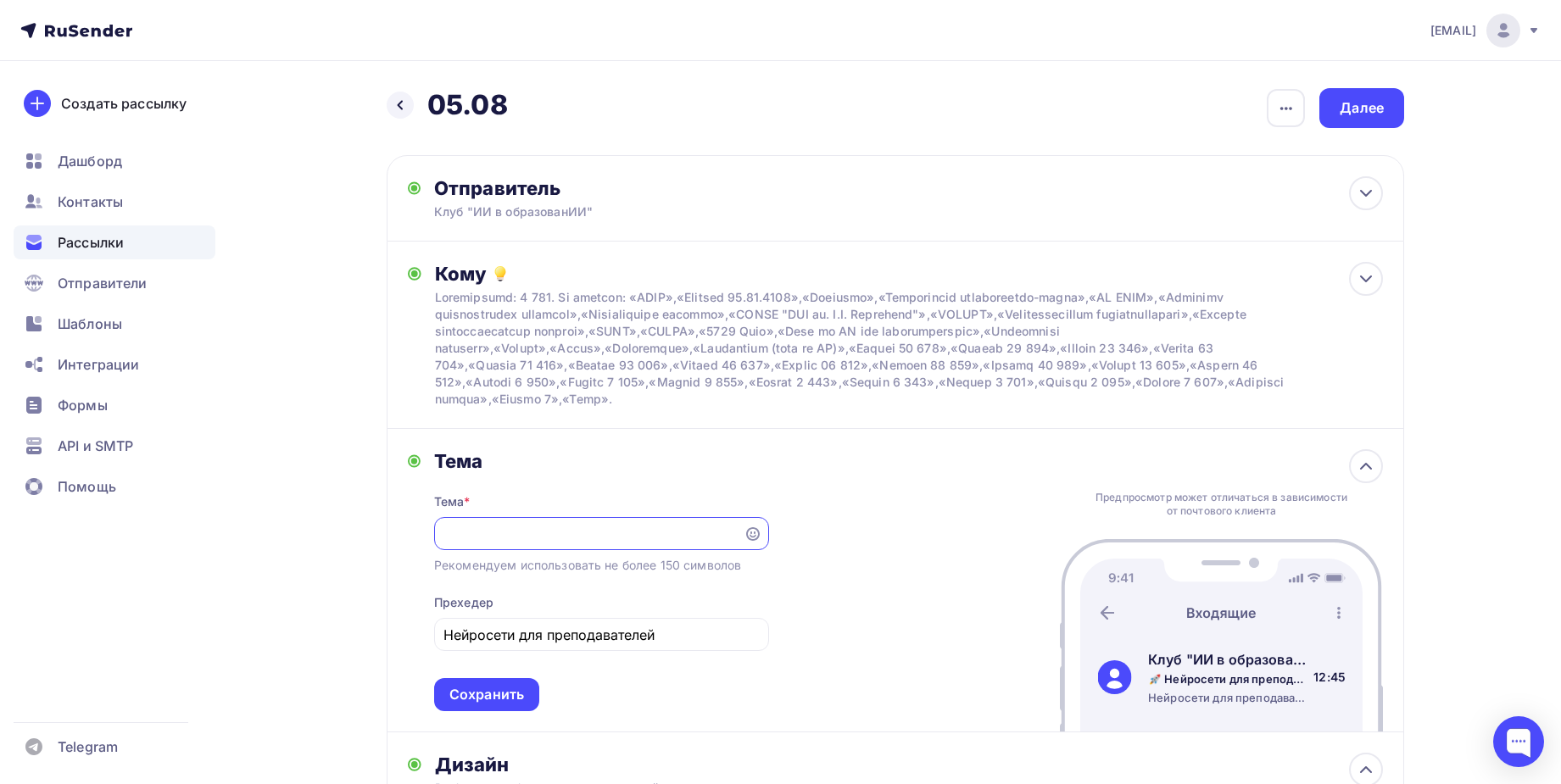 click on "🚀 Нейросети для преподавателей ВУЗа! Создавайте учебные материалы в разы быстрее!" at bounding box center [588, 534] 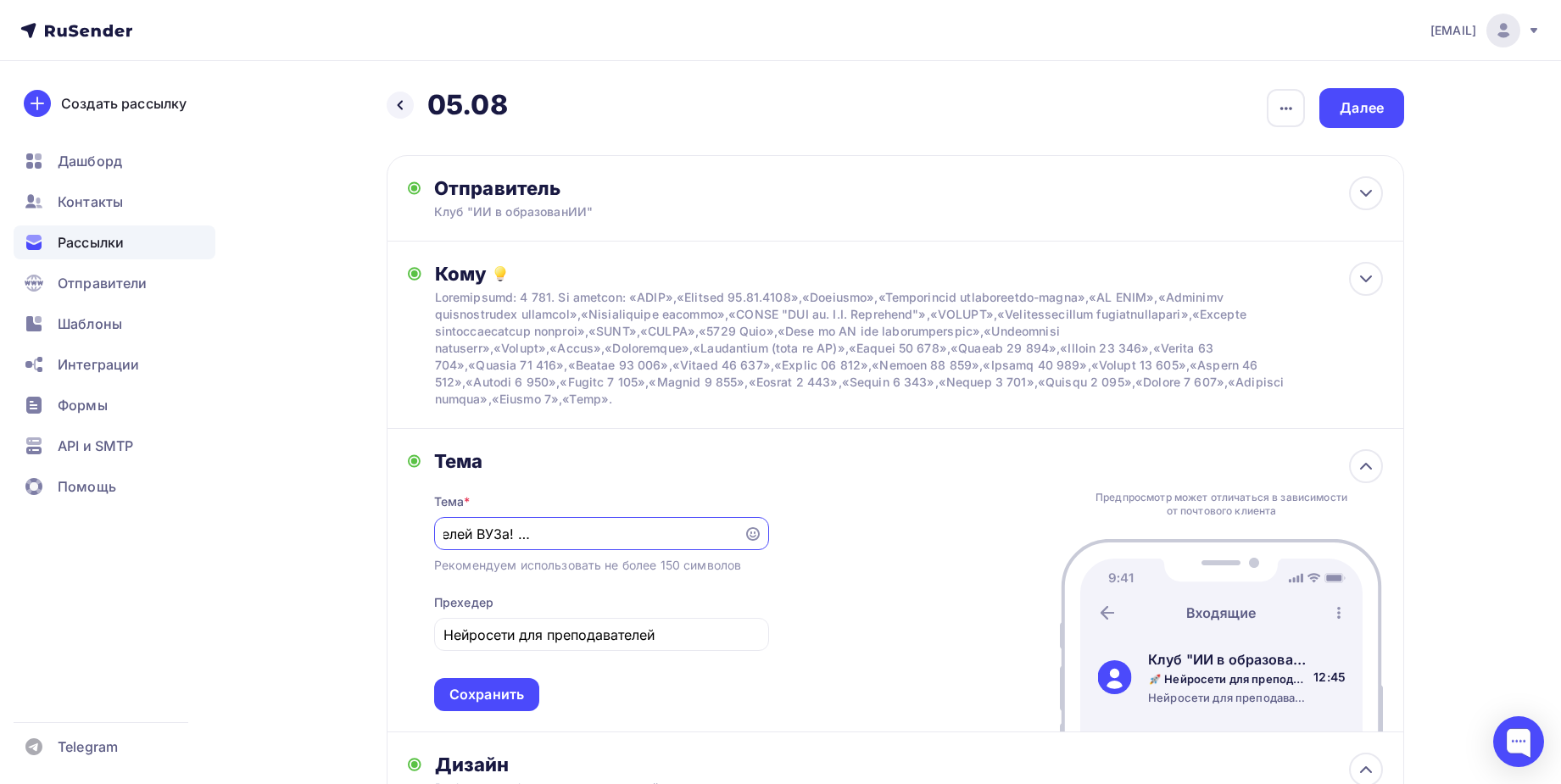 scroll, scrollTop: 0, scrollLeft: 158, axis: horizontal 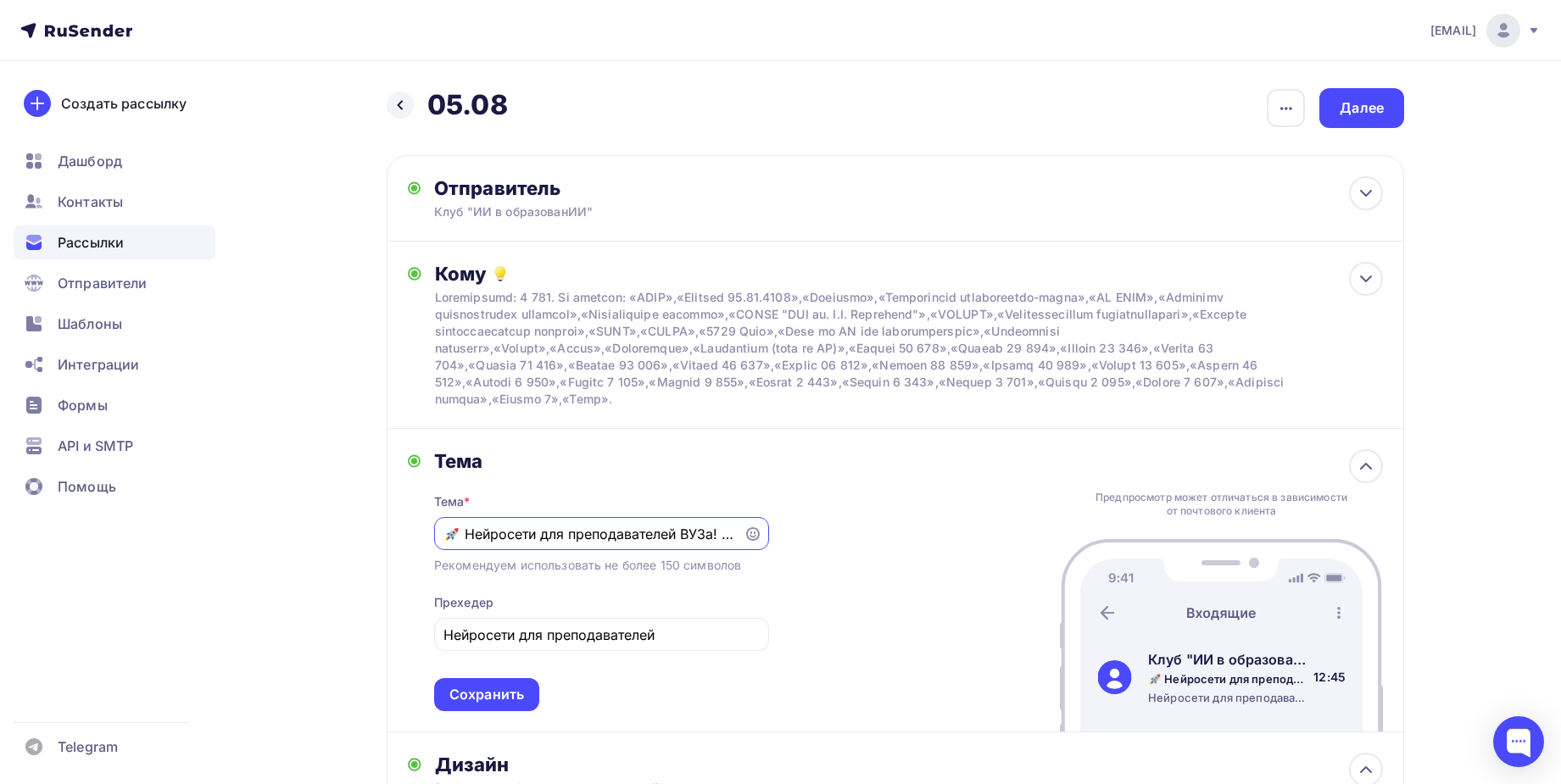 drag, startPoint x: 562, startPoint y: 531, endPoint x: 469, endPoint y: 537, distance: 93.19335 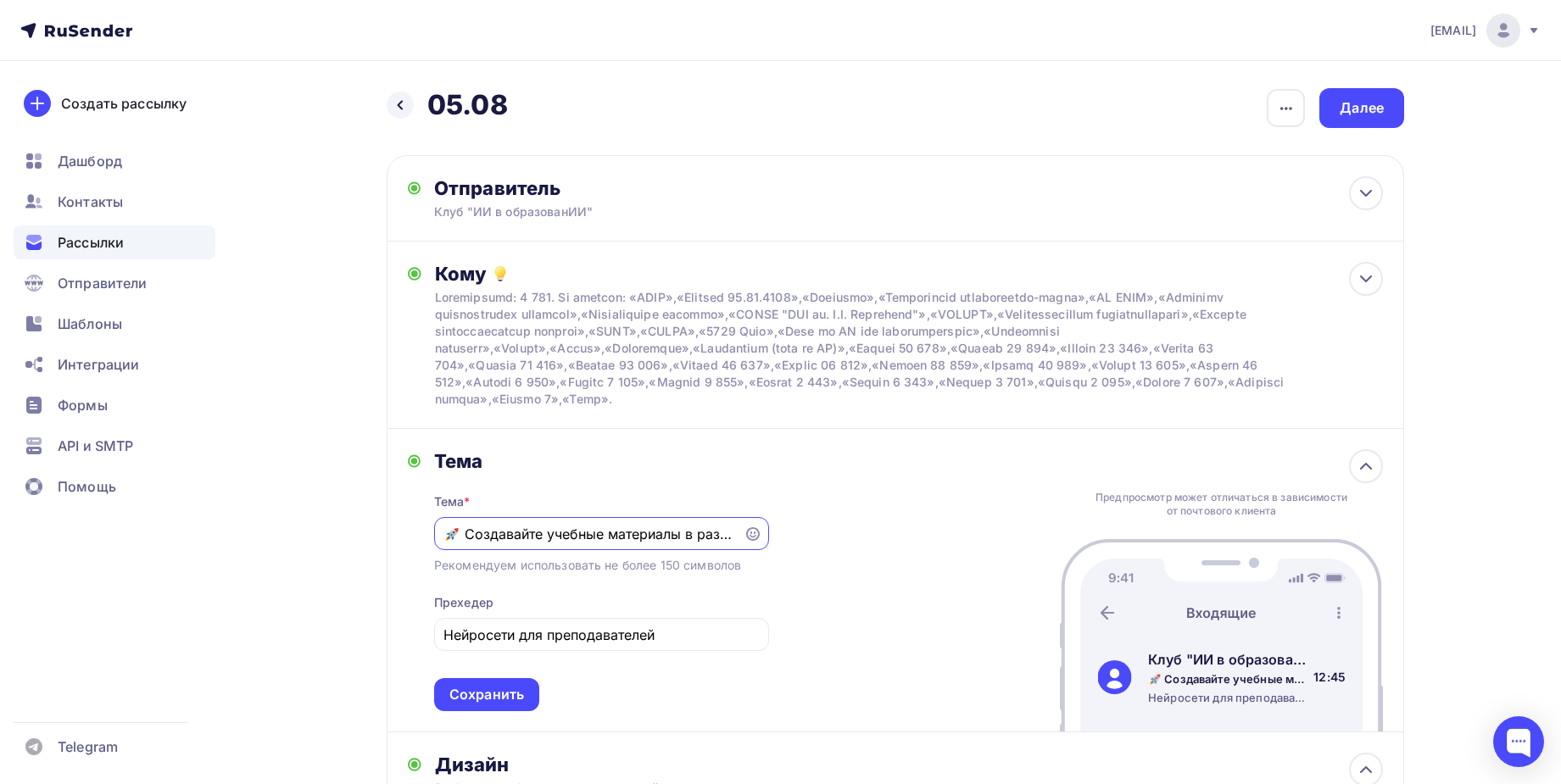 type on "🚀 Создавайте учебные материалы в разы быстрее!" 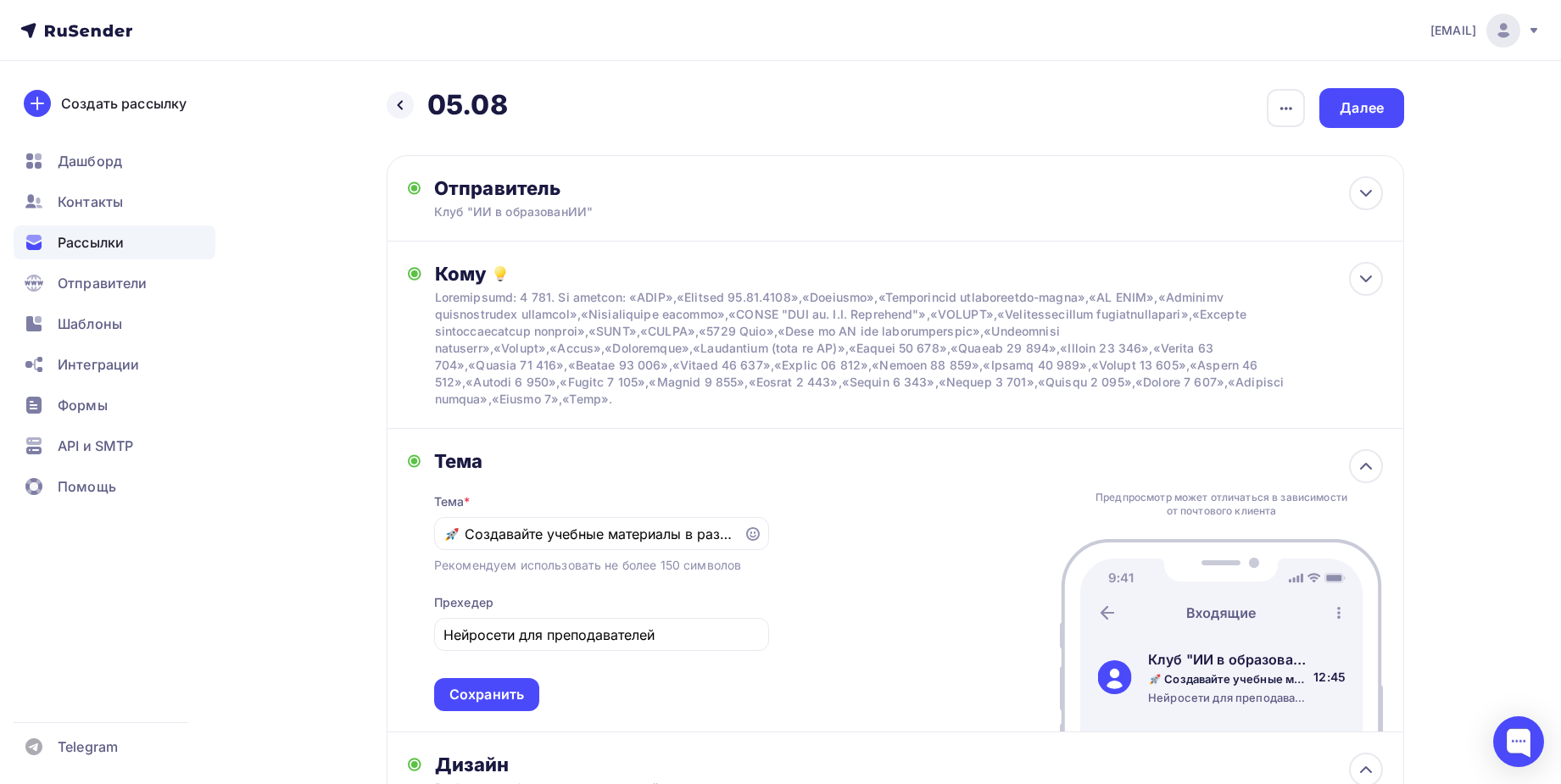 click on "Тема
Тема  *     🚀 Создавайте учебные материалы в разы быстрее!
Рекомендуем использовать не более 150 символов
Прехедер     Нейросети для преподавателей           Сохранить
Предпросмотр может отличаться  в зависимости от почтового клиента
Клуб "ИИ в образованИИ"
🚀 Создавайте учебные материалы в разы быстрее!
Нейросети для преподавателей
12:45" at bounding box center [895, 581] 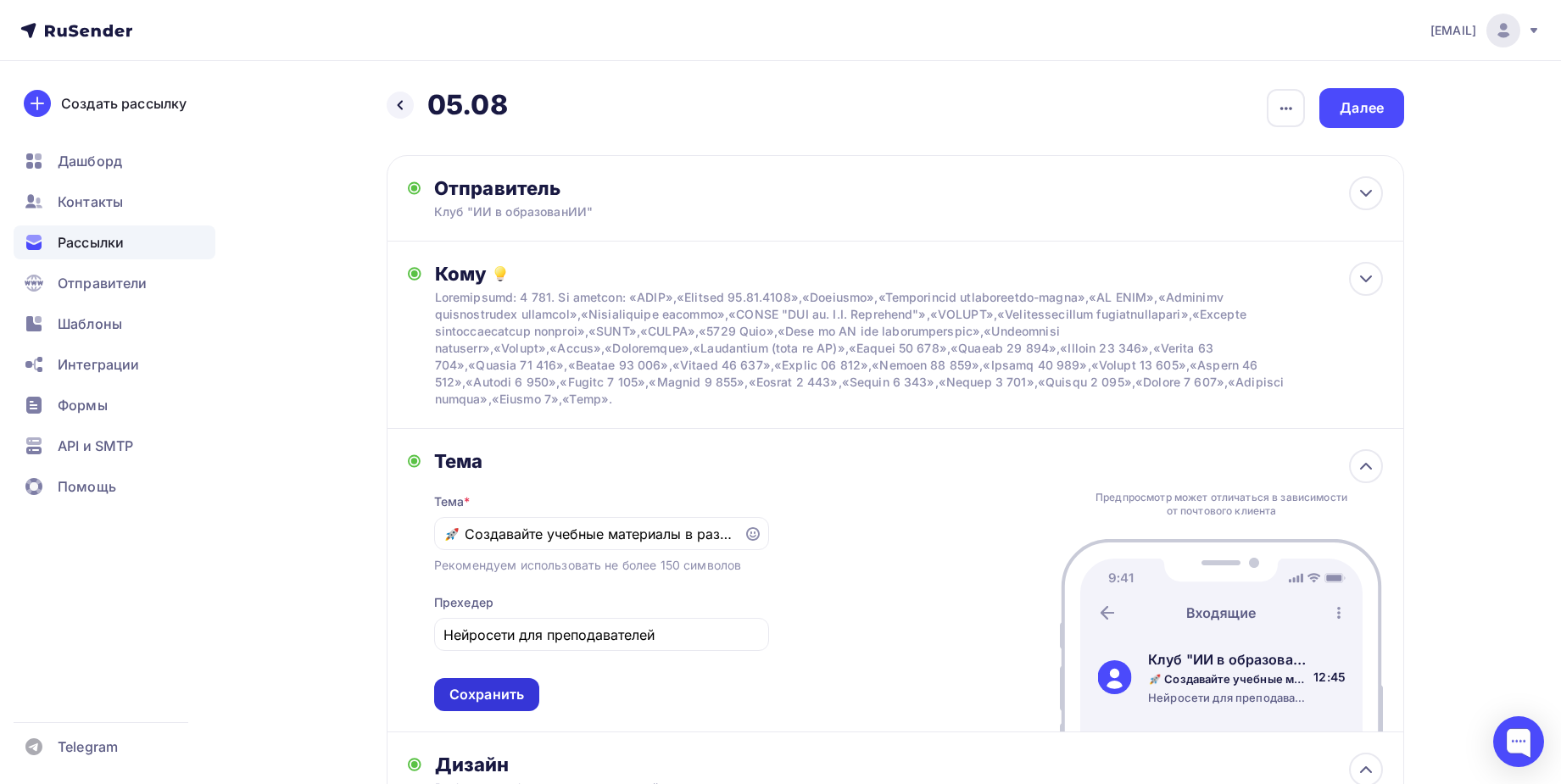 click on "Сохранить" at bounding box center (487, 694) 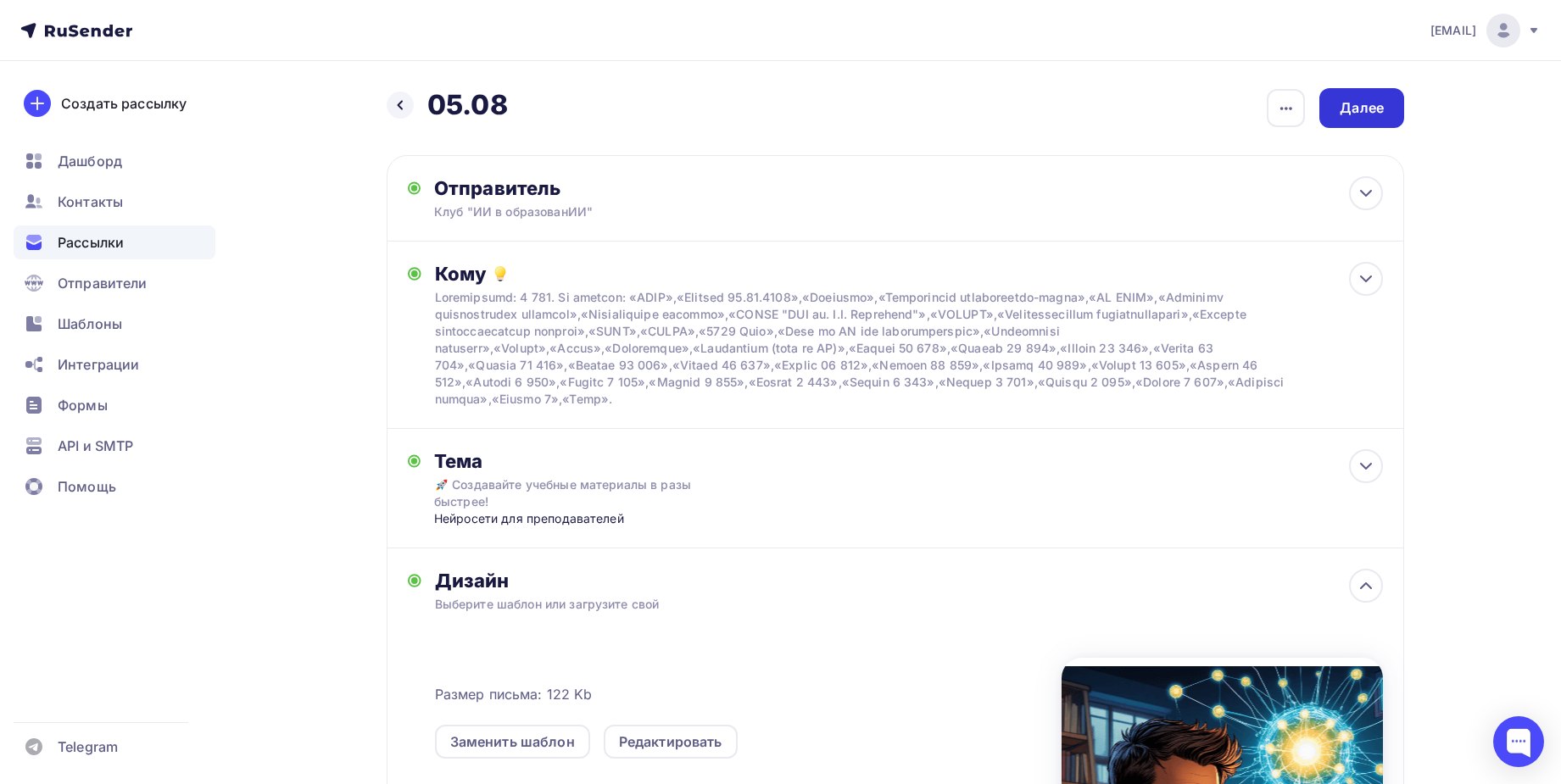 click on "Далее" at bounding box center [1362, 108] 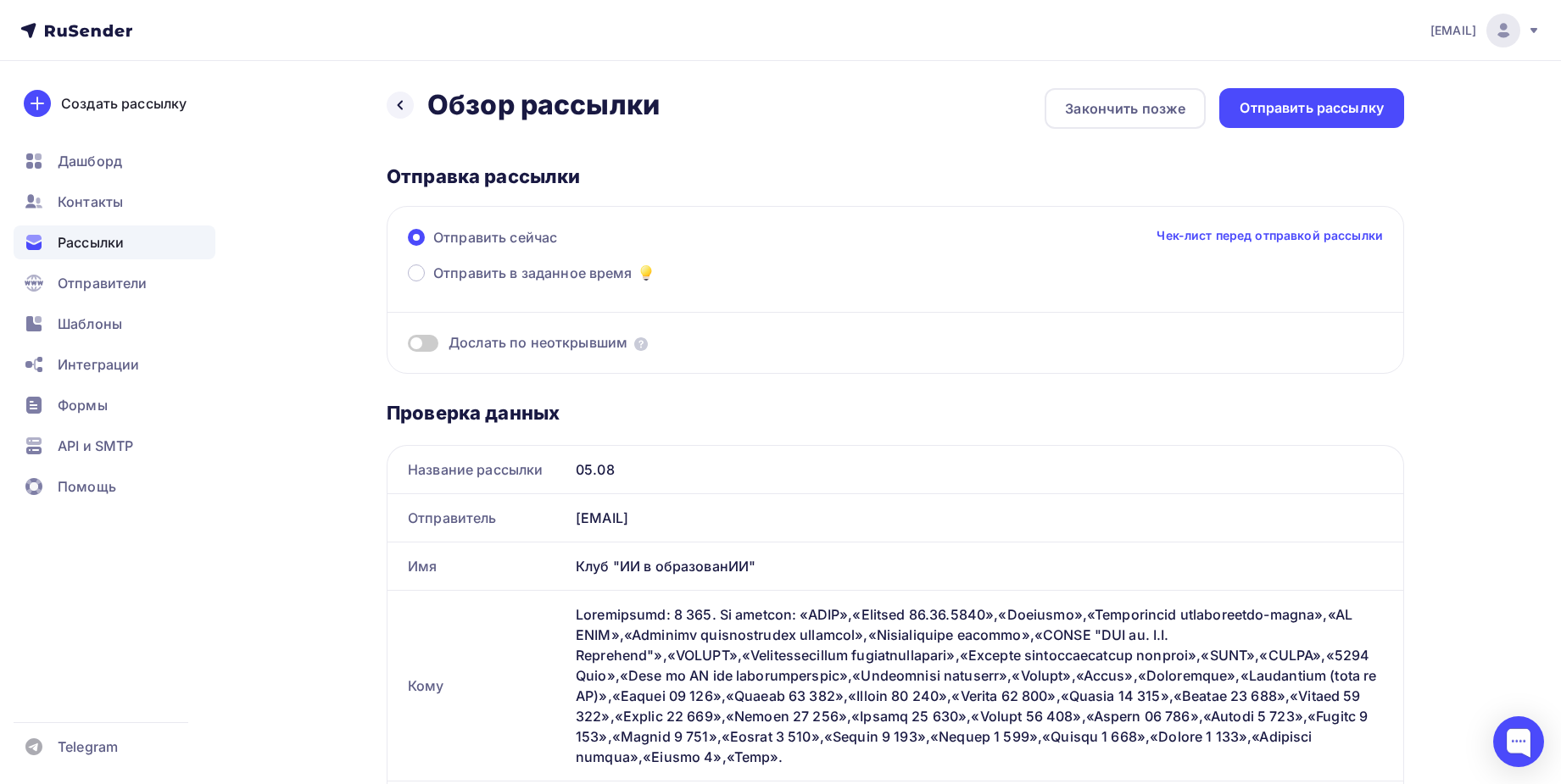 scroll, scrollTop: 0, scrollLeft: 0, axis: both 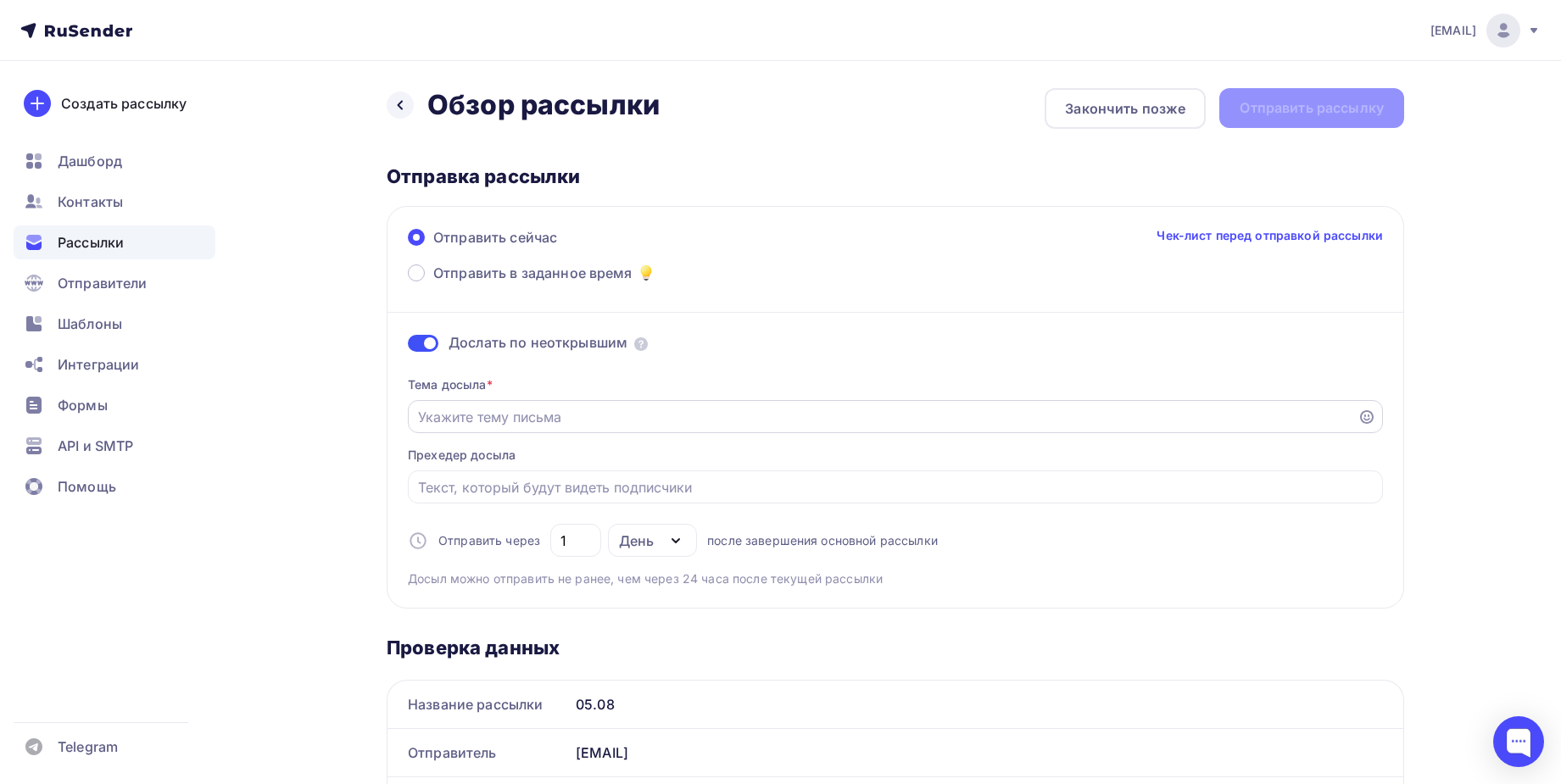 click on "Отправить в заданное время" at bounding box center [883, 417] 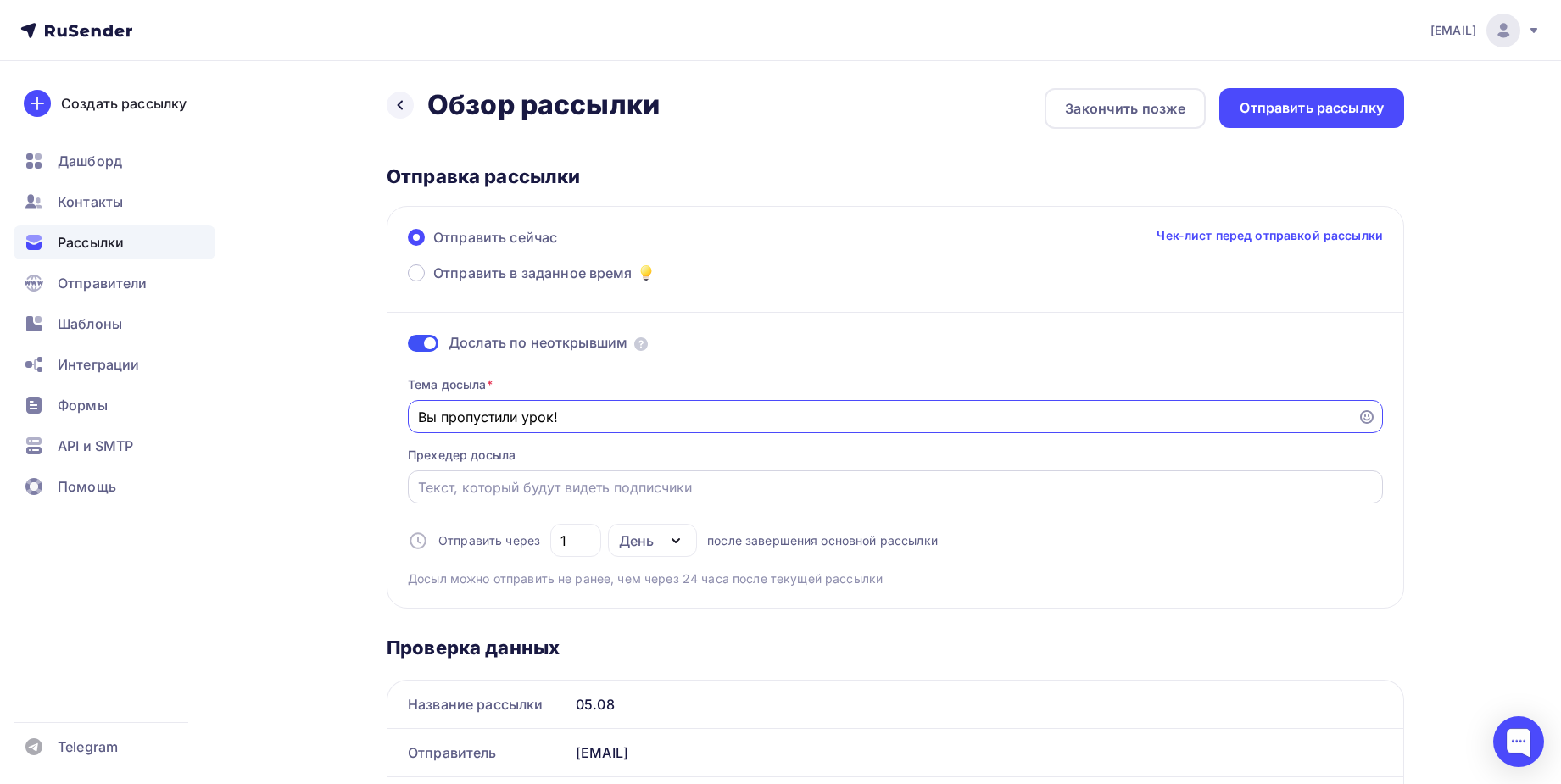 type on "Вы пропустили урок!" 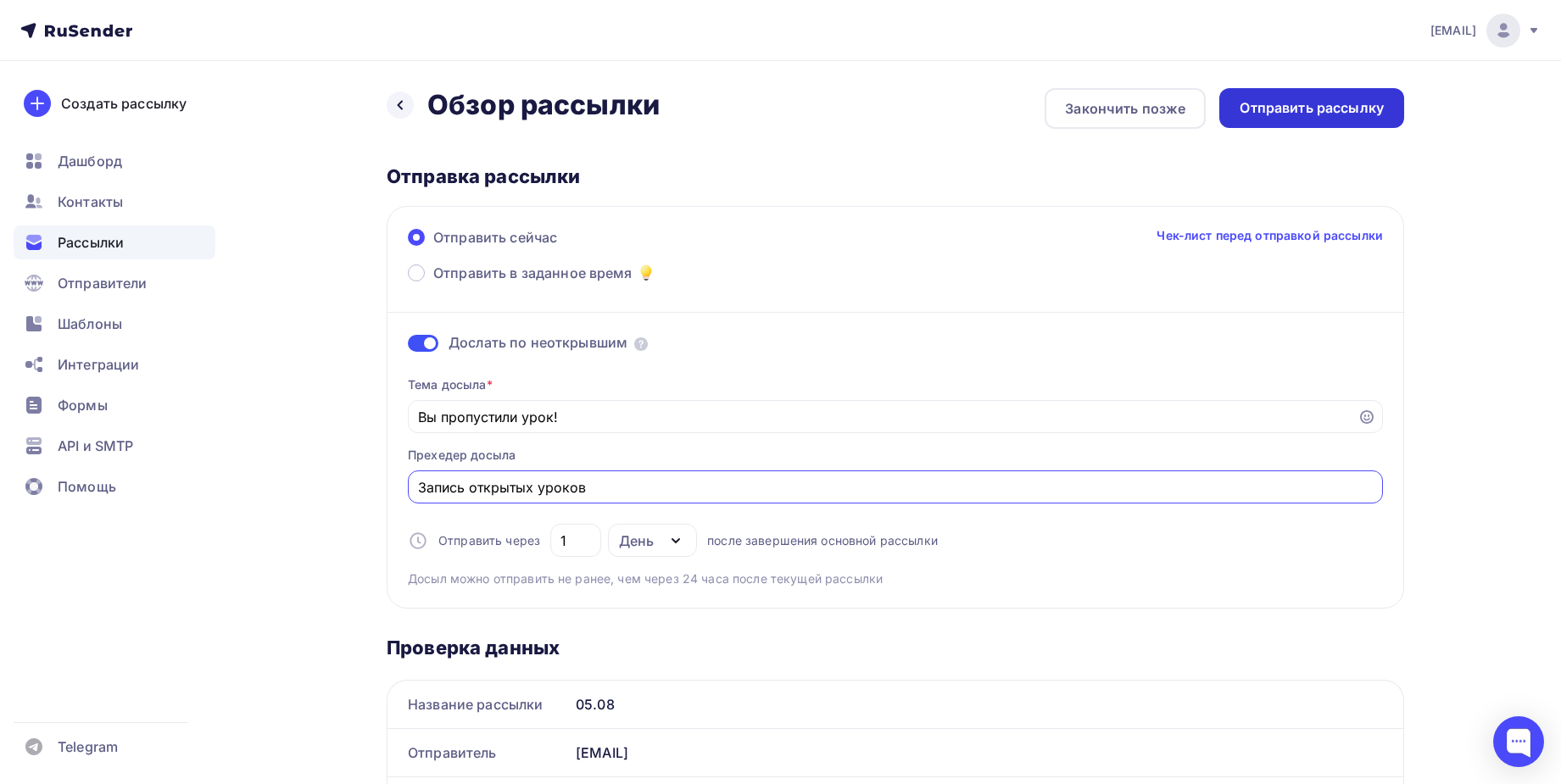 type on "Запись открытых уроков" 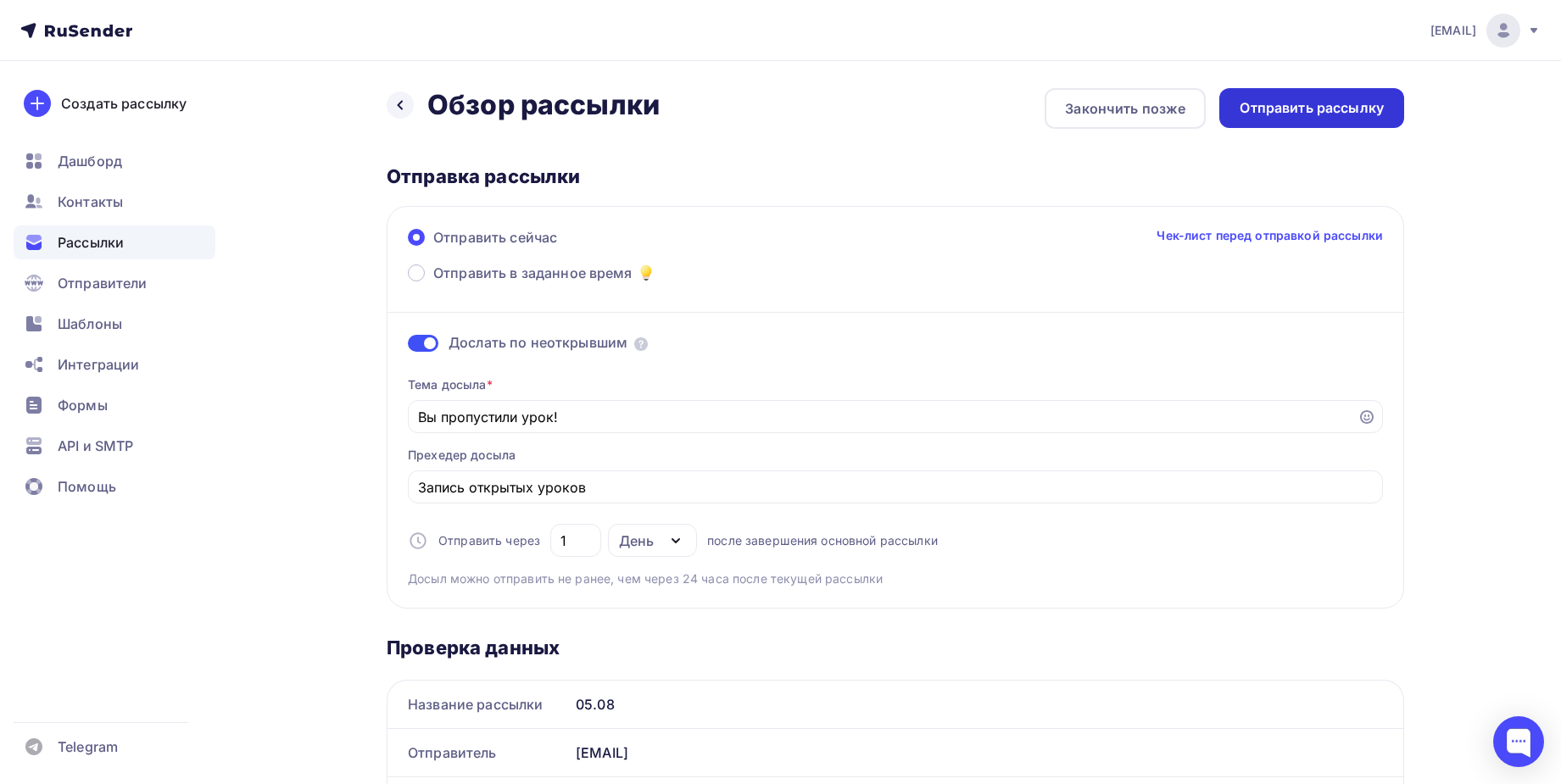 click on "Отправить рассылку" at bounding box center (1312, 108) 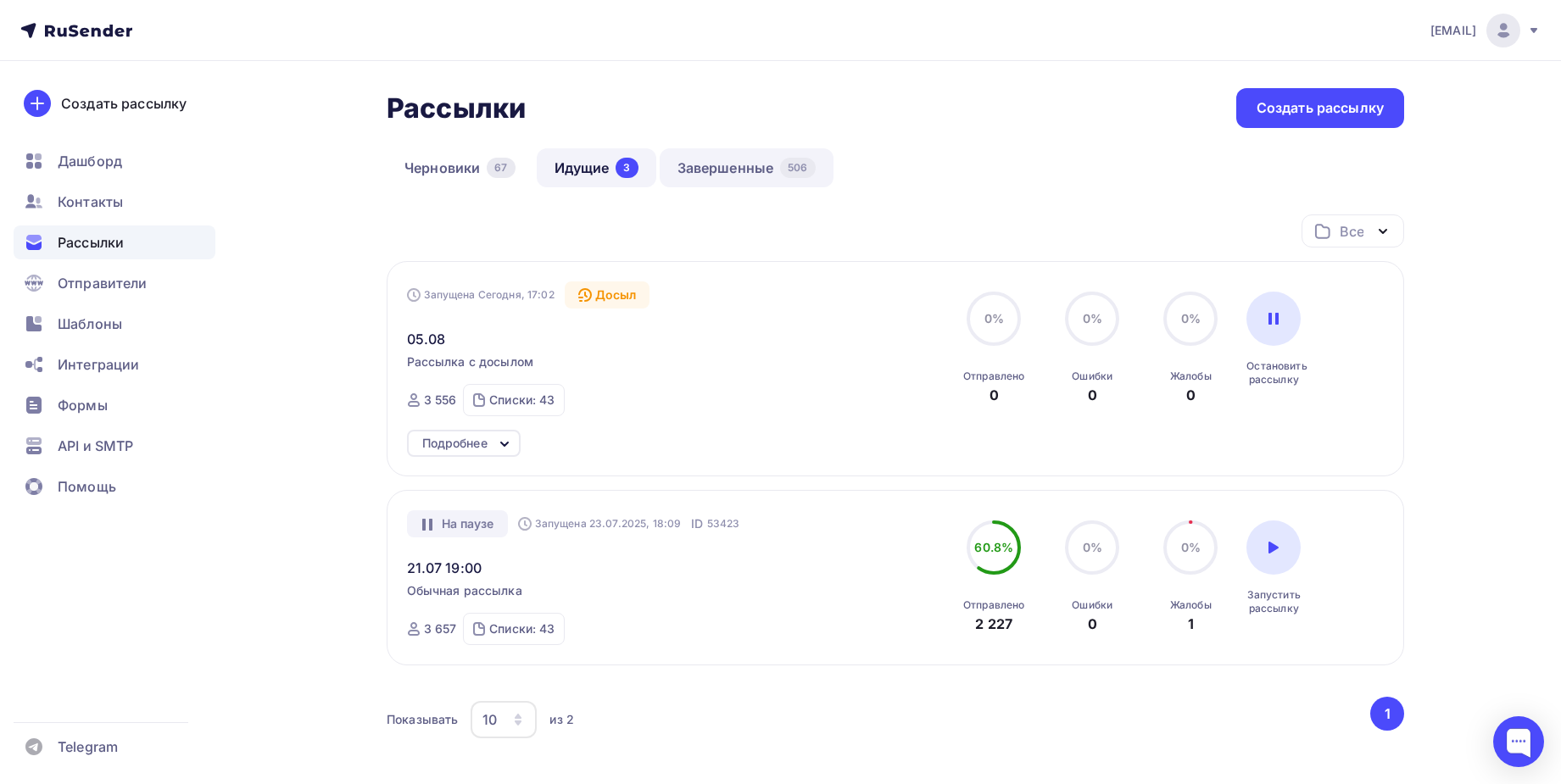 click on "Завершенные
506" at bounding box center (746, 168) 